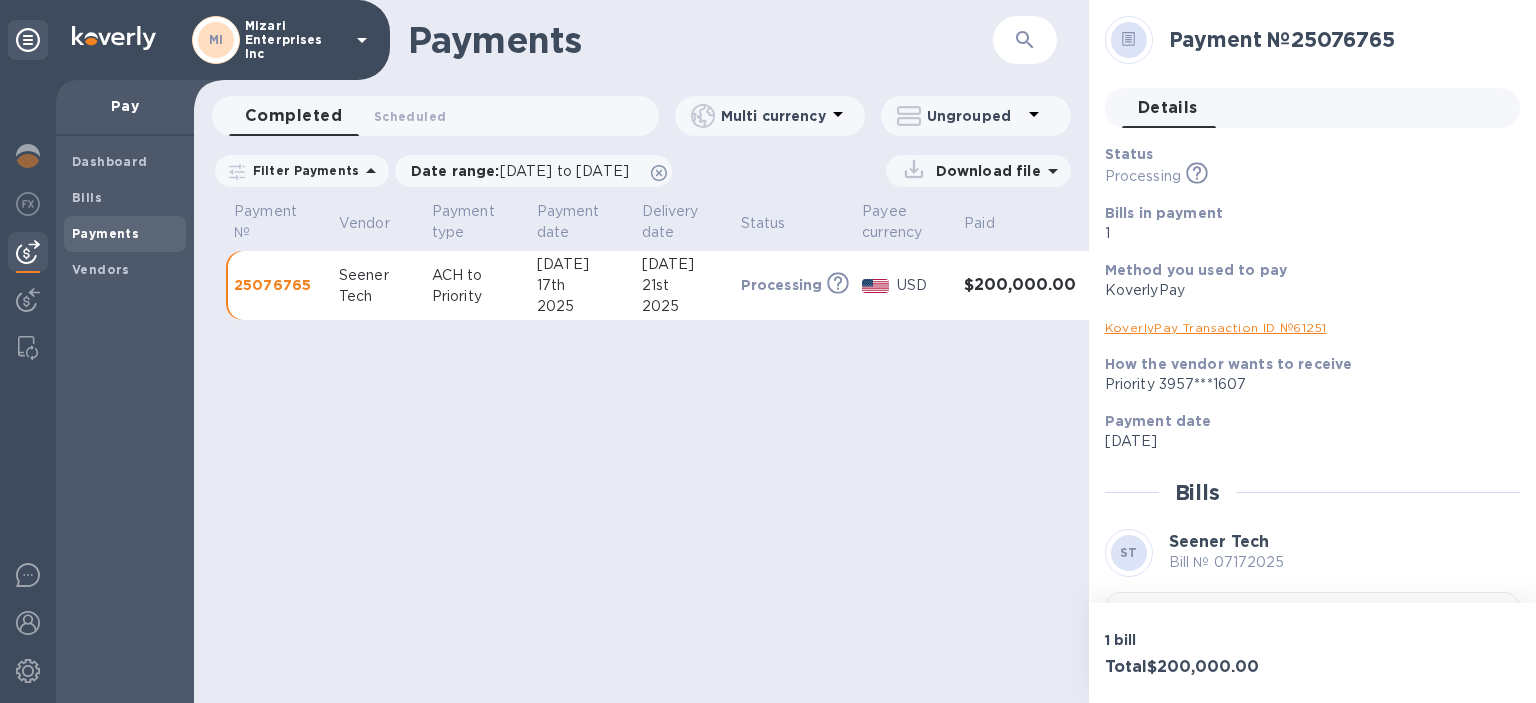 scroll, scrollTop: 0, scrollLeft: 0, axis: both 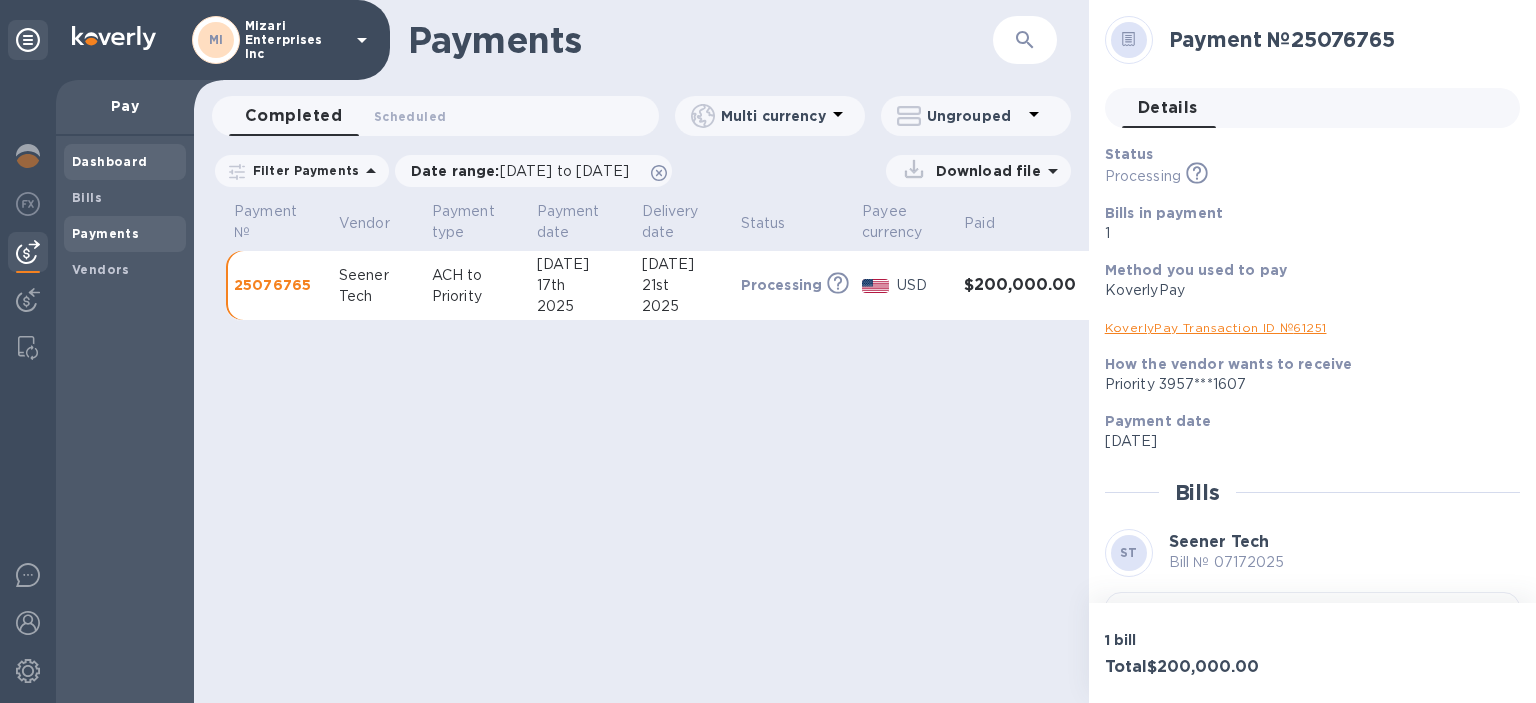 click on "Dashboard" at bounding box center (110, 161) 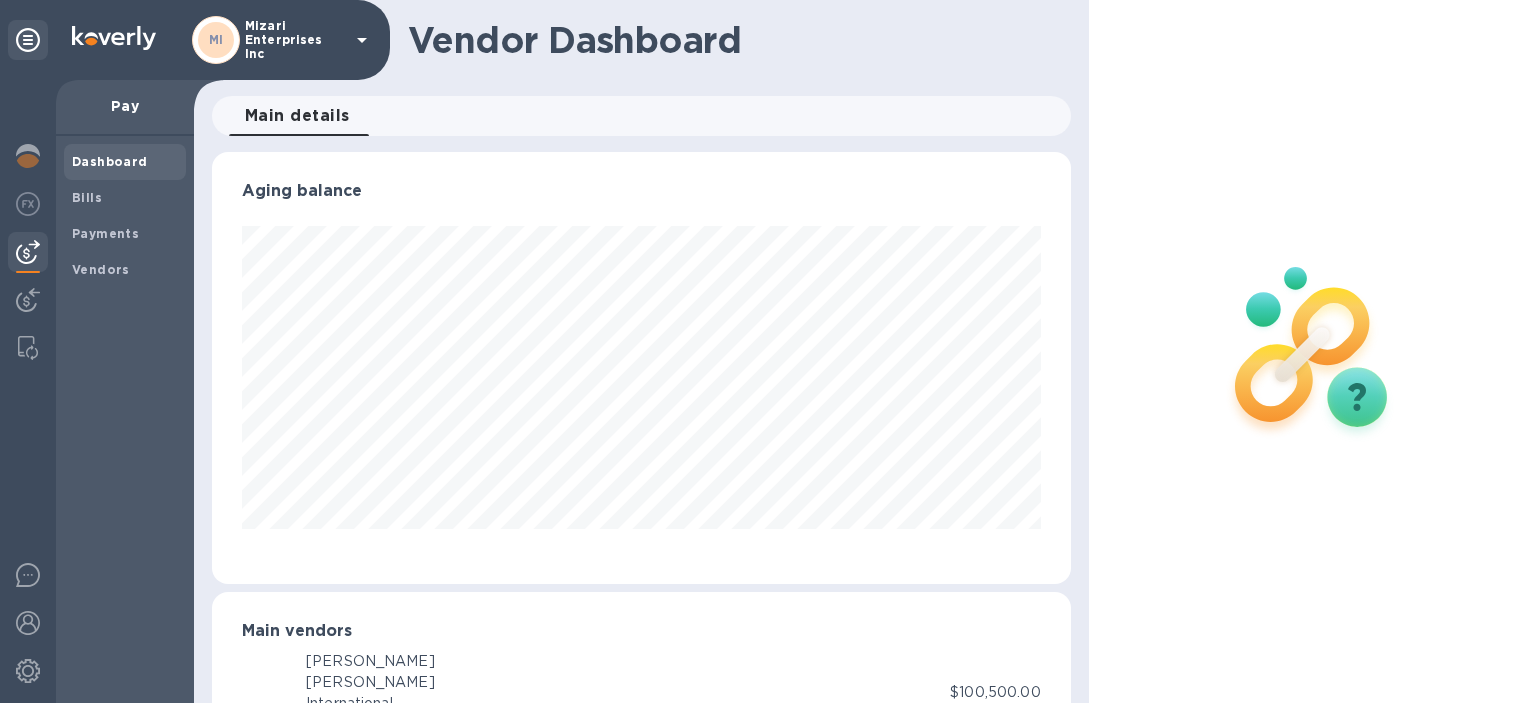 scroll, scrollTop: 999568, scrollLeft: 999142, axis: both 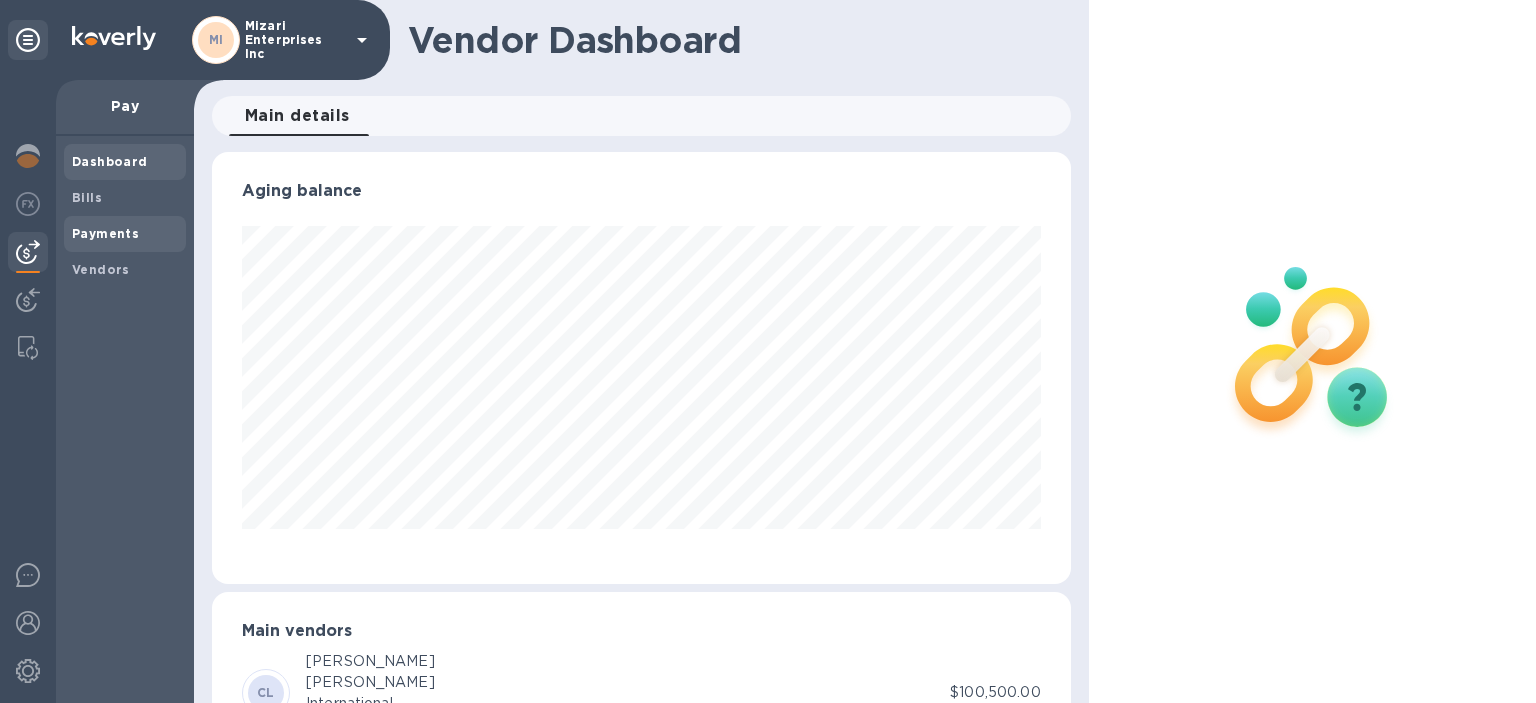 click on "Payments" at bounding box center [105, 233] 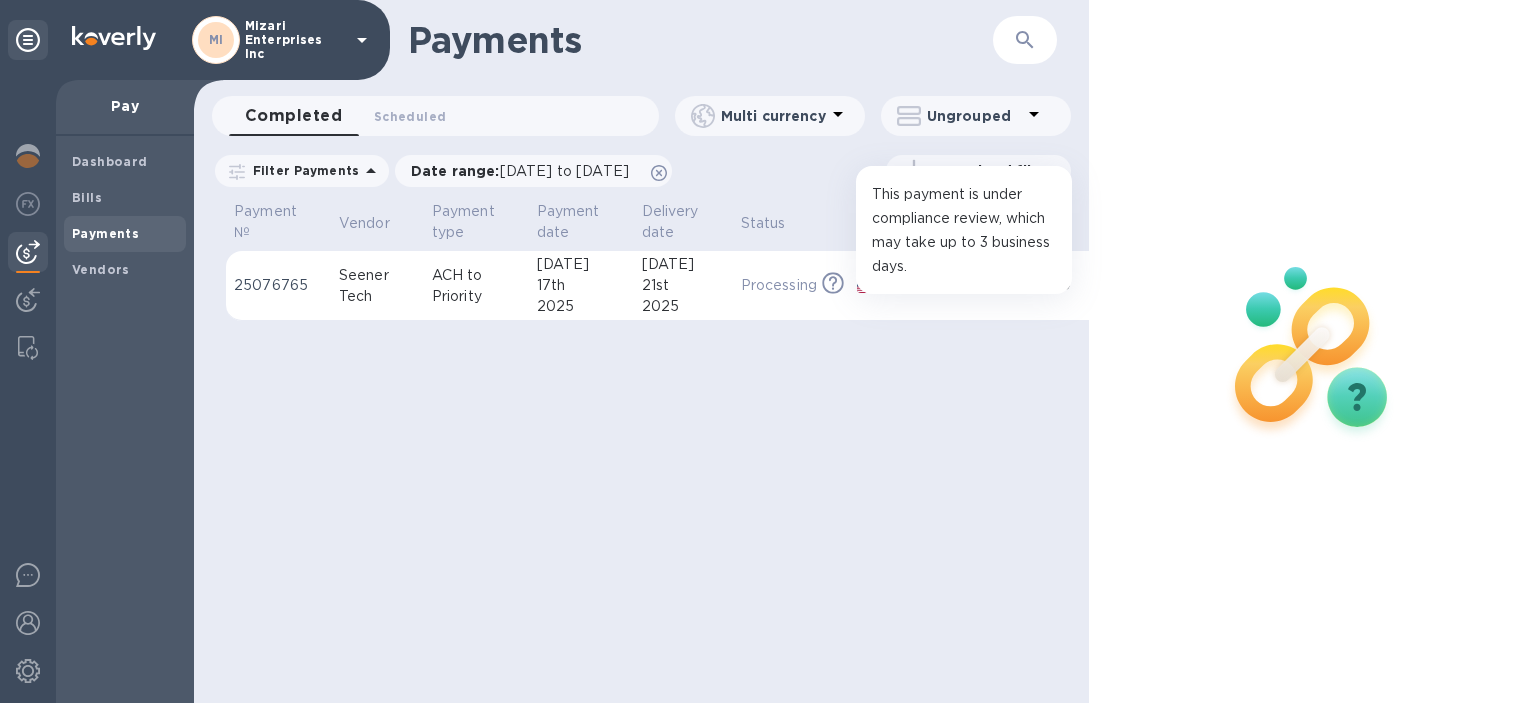 click 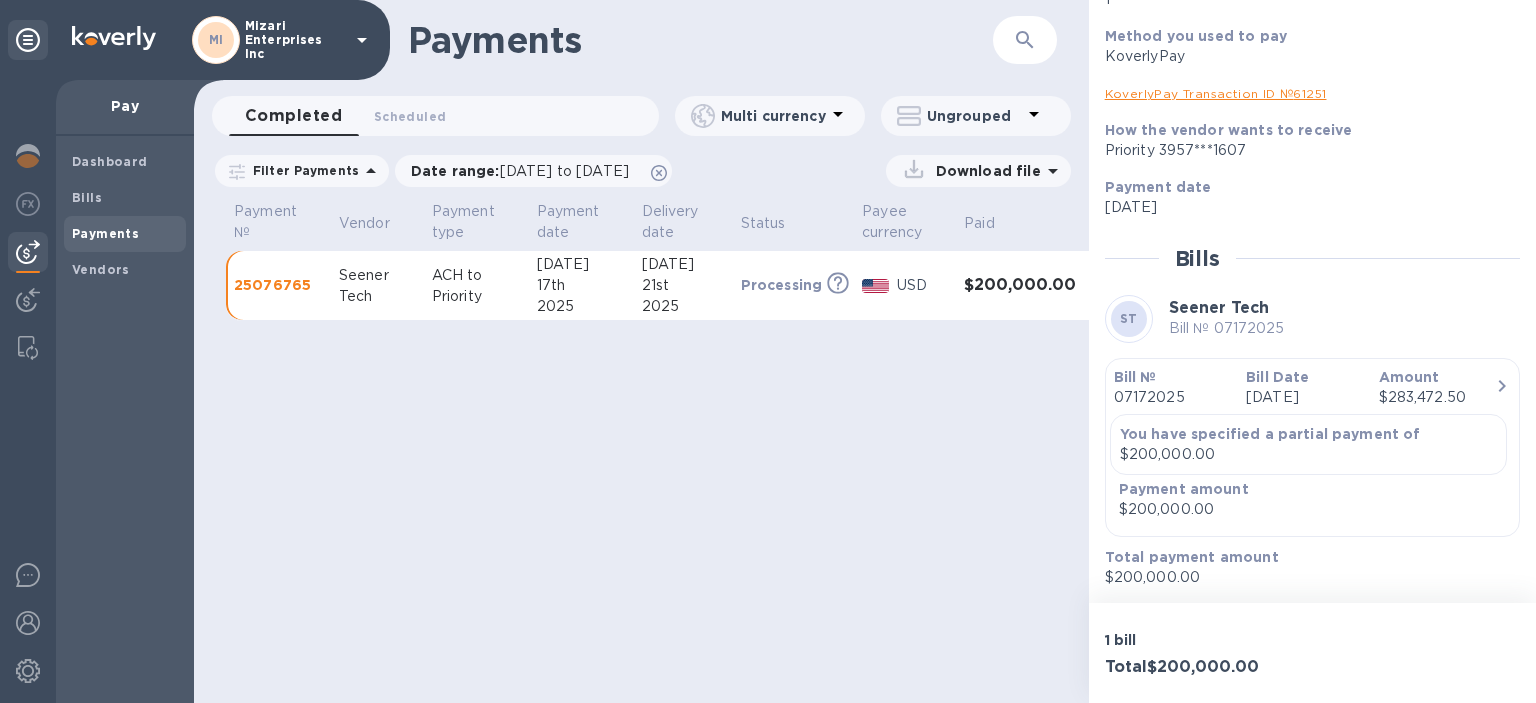 scroll, scrollTop: 0, scrollLeft: 0, axis: both 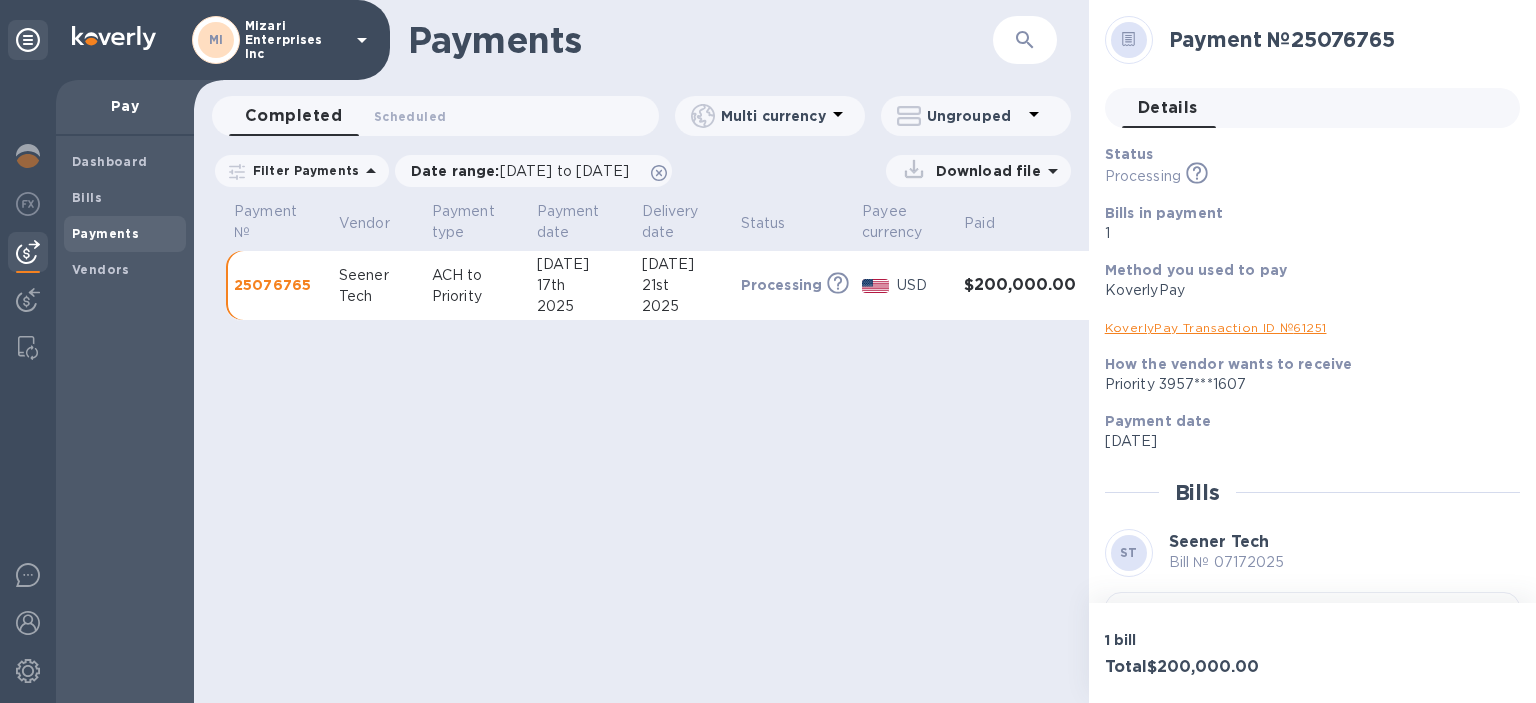 click on "KoverlyPay Transaction ID № 61251" at bounding box center (1216, 327) 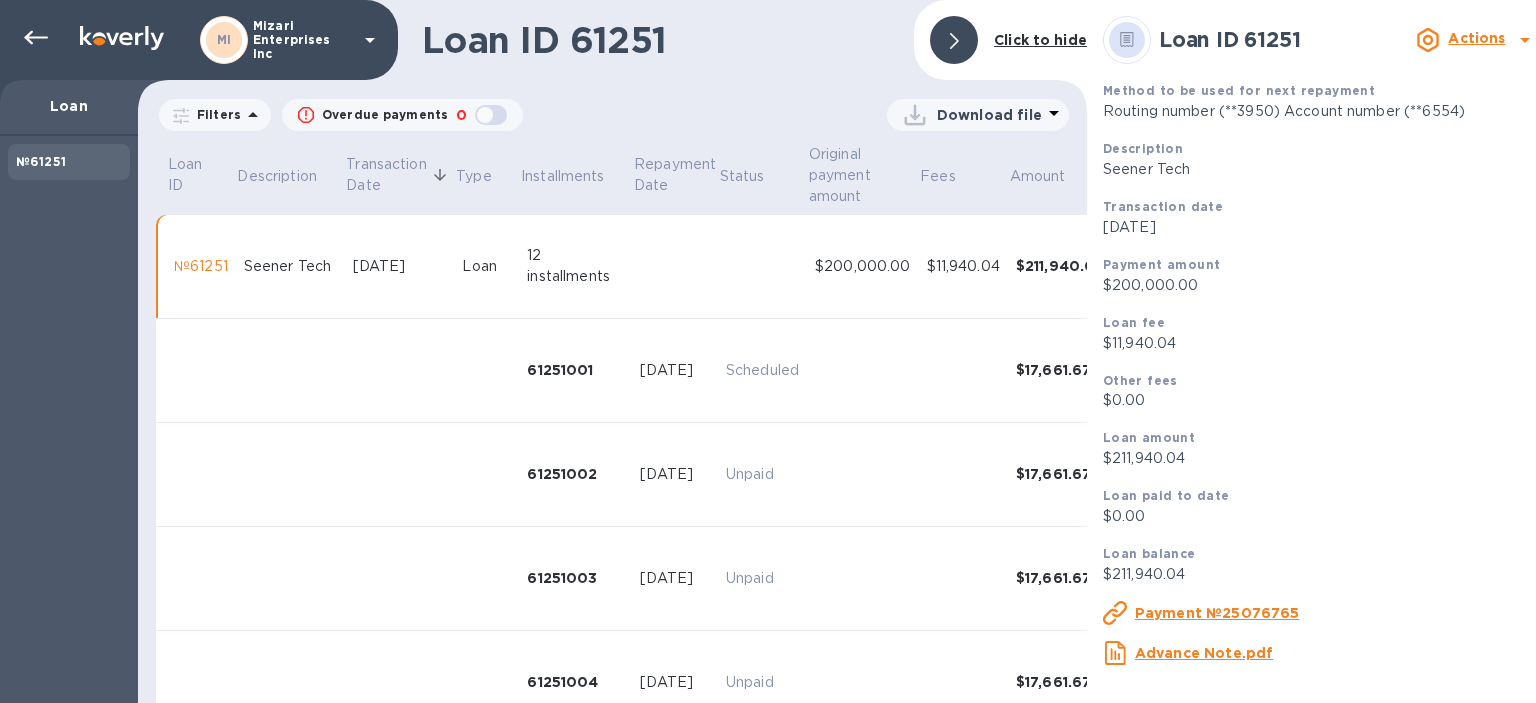 click on "Payment №25076765" at bounding box center [1217, 613] 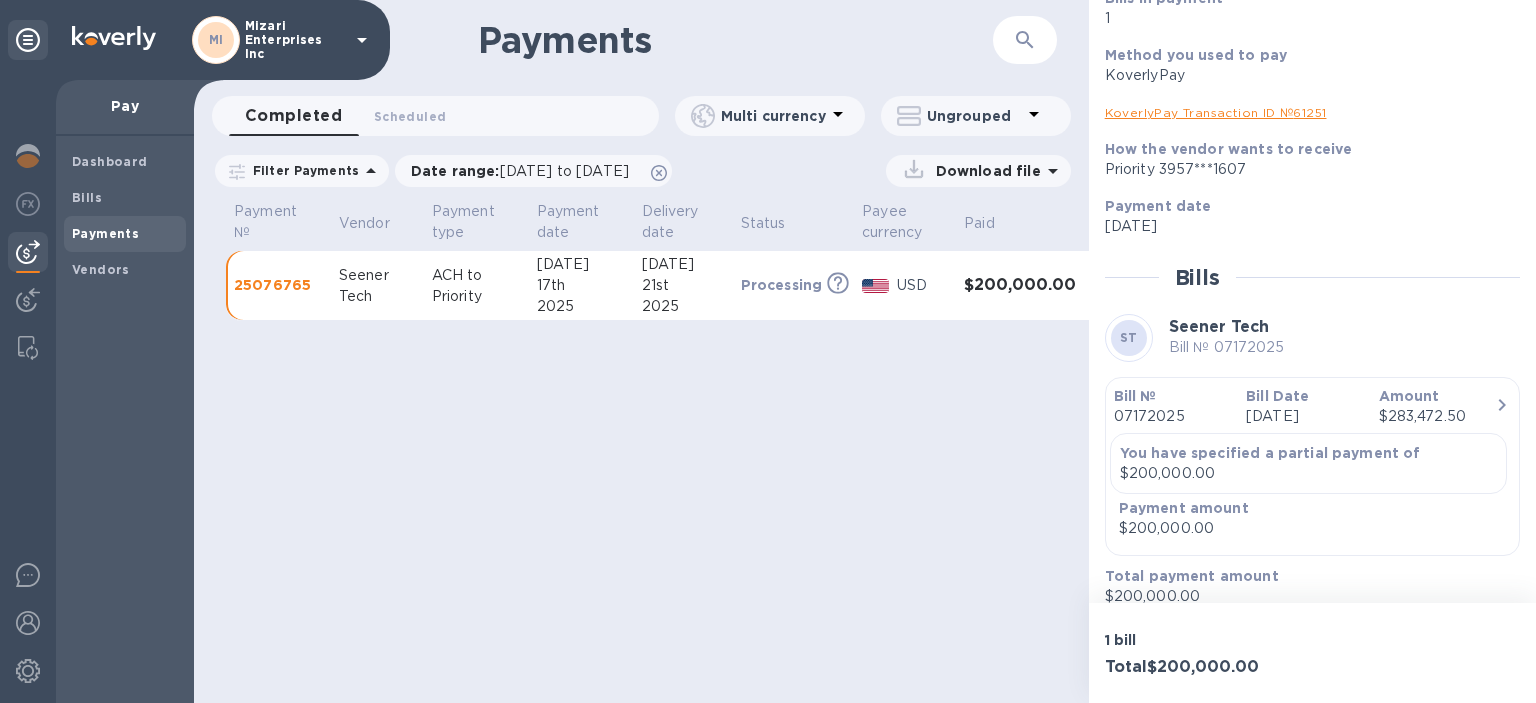 scroll, scrollTop: 214, scrollLeft: 0, axis: vertical 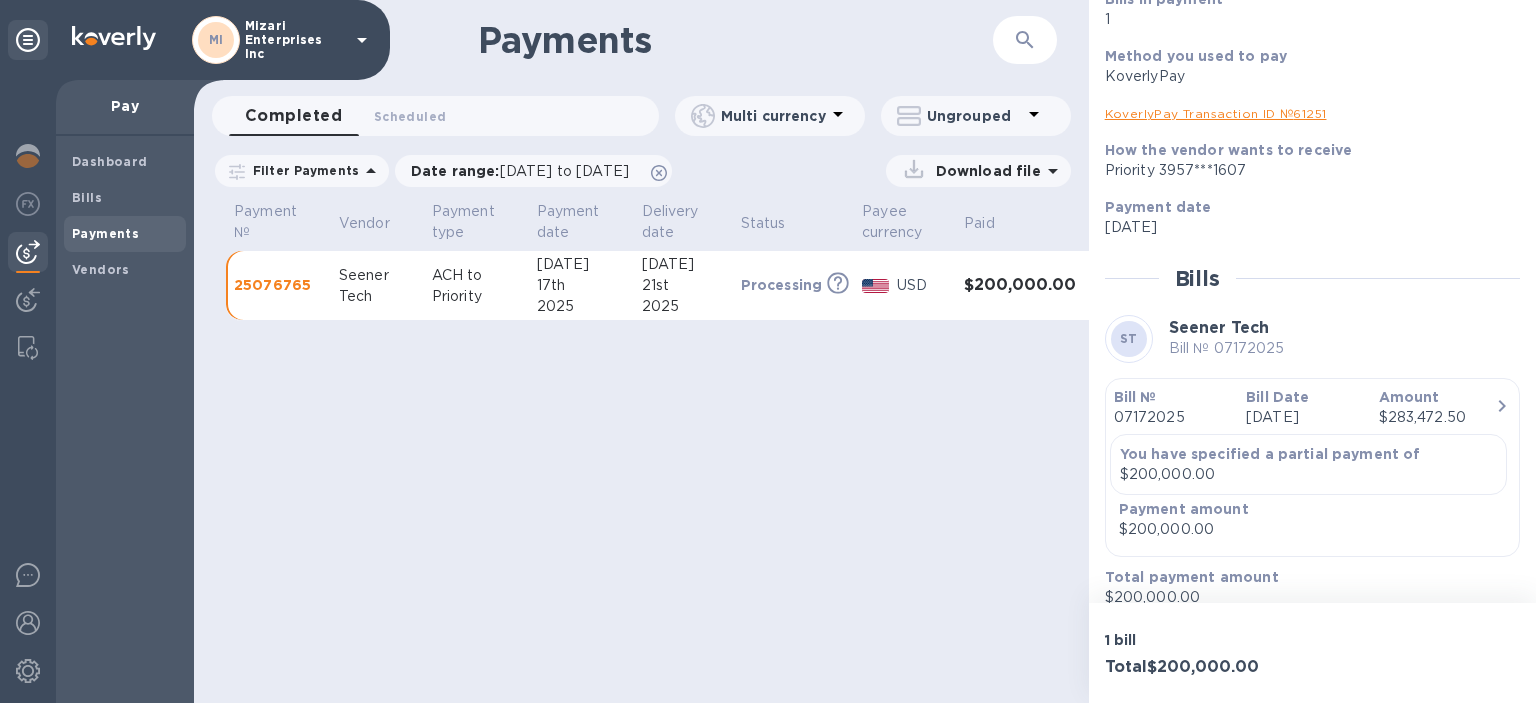 click 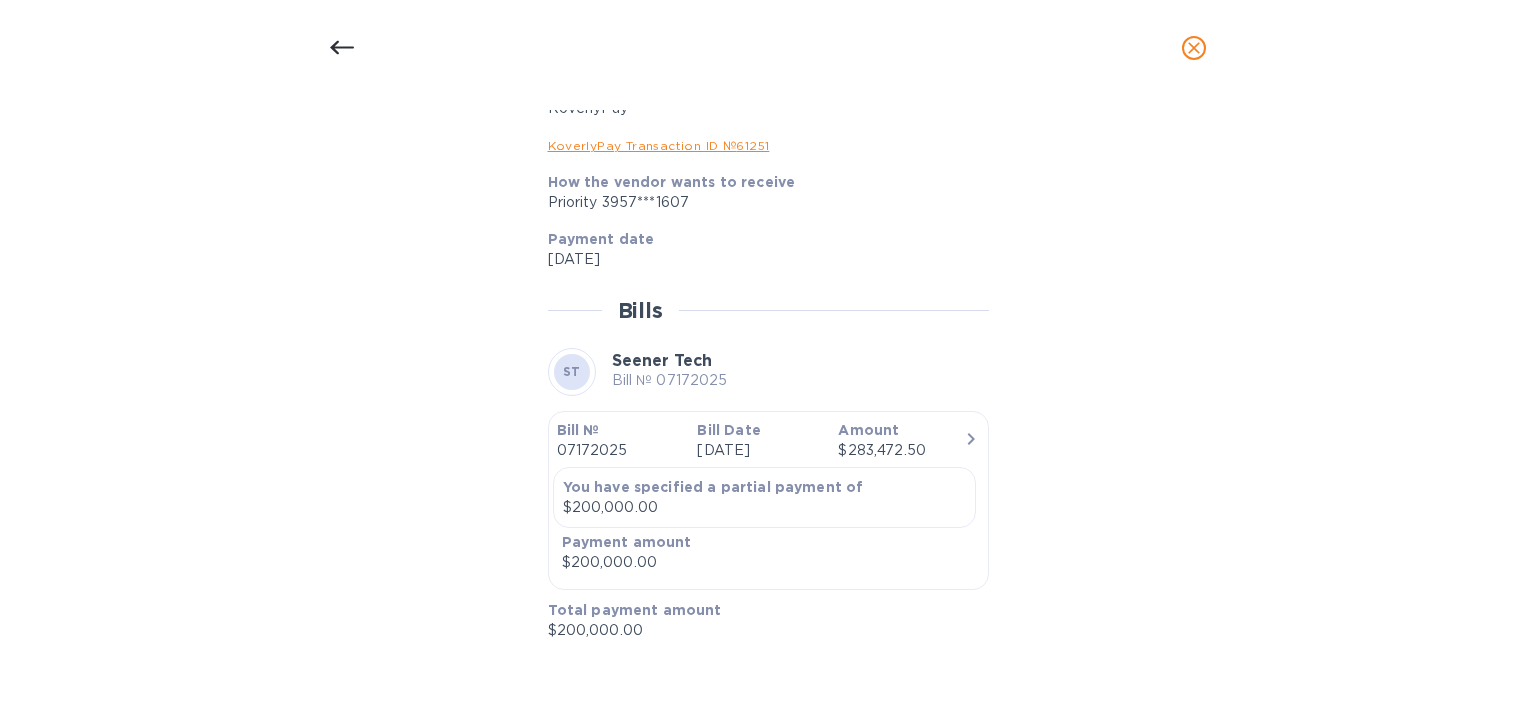 scroll, scrollTop: 1438, scrollLeft: 0, axis: vertical 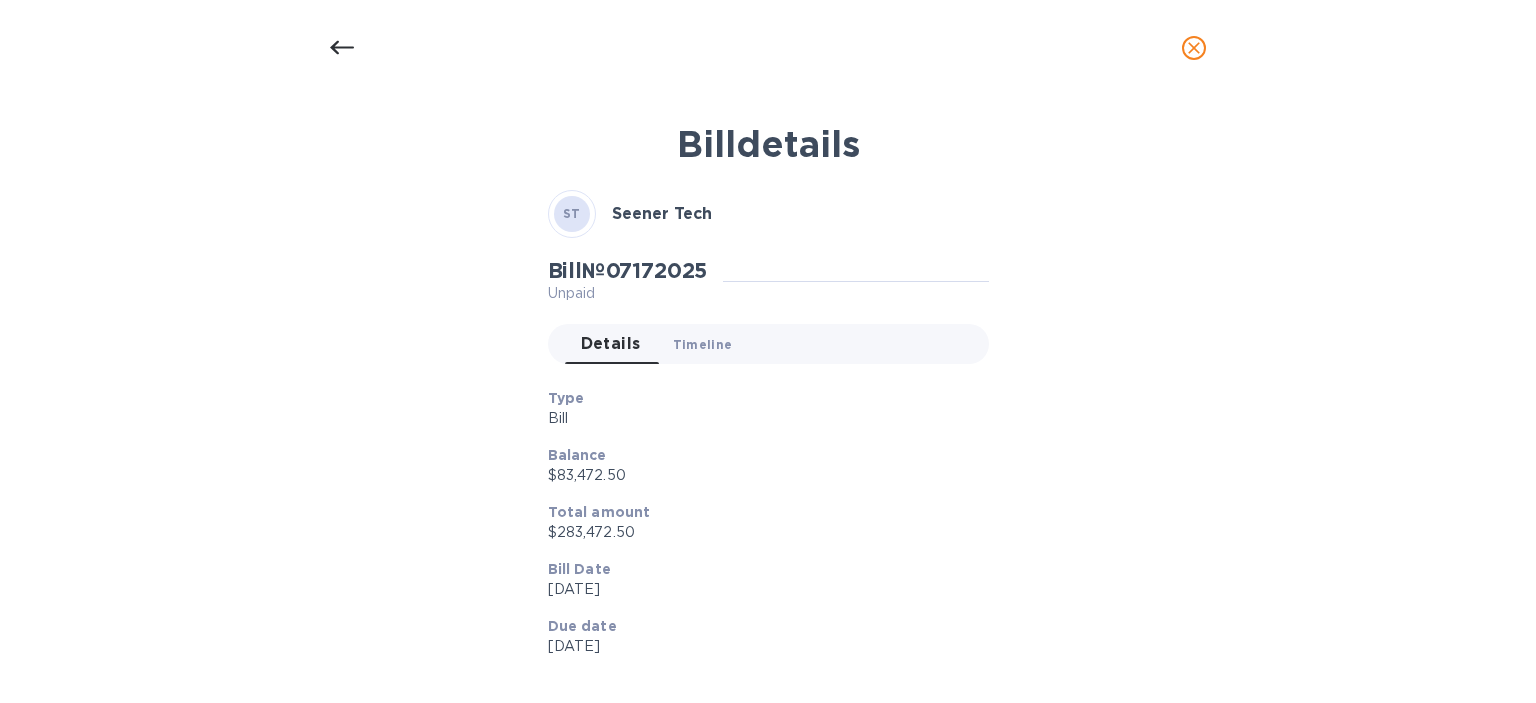 click on "Timeline 0" at bounding box center (703, 344) 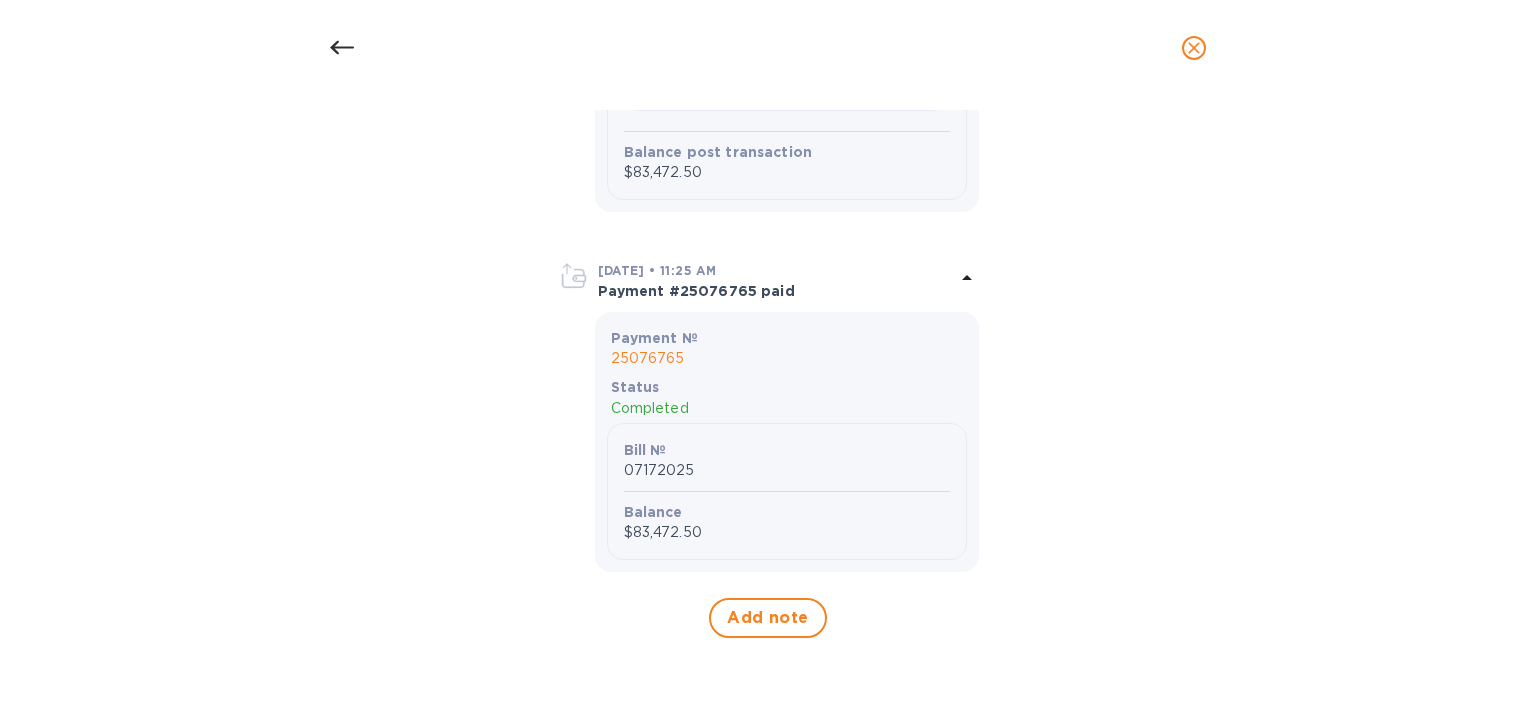 scroll, scrollTop: 1748, scrollLeft: 0, axis: vertical 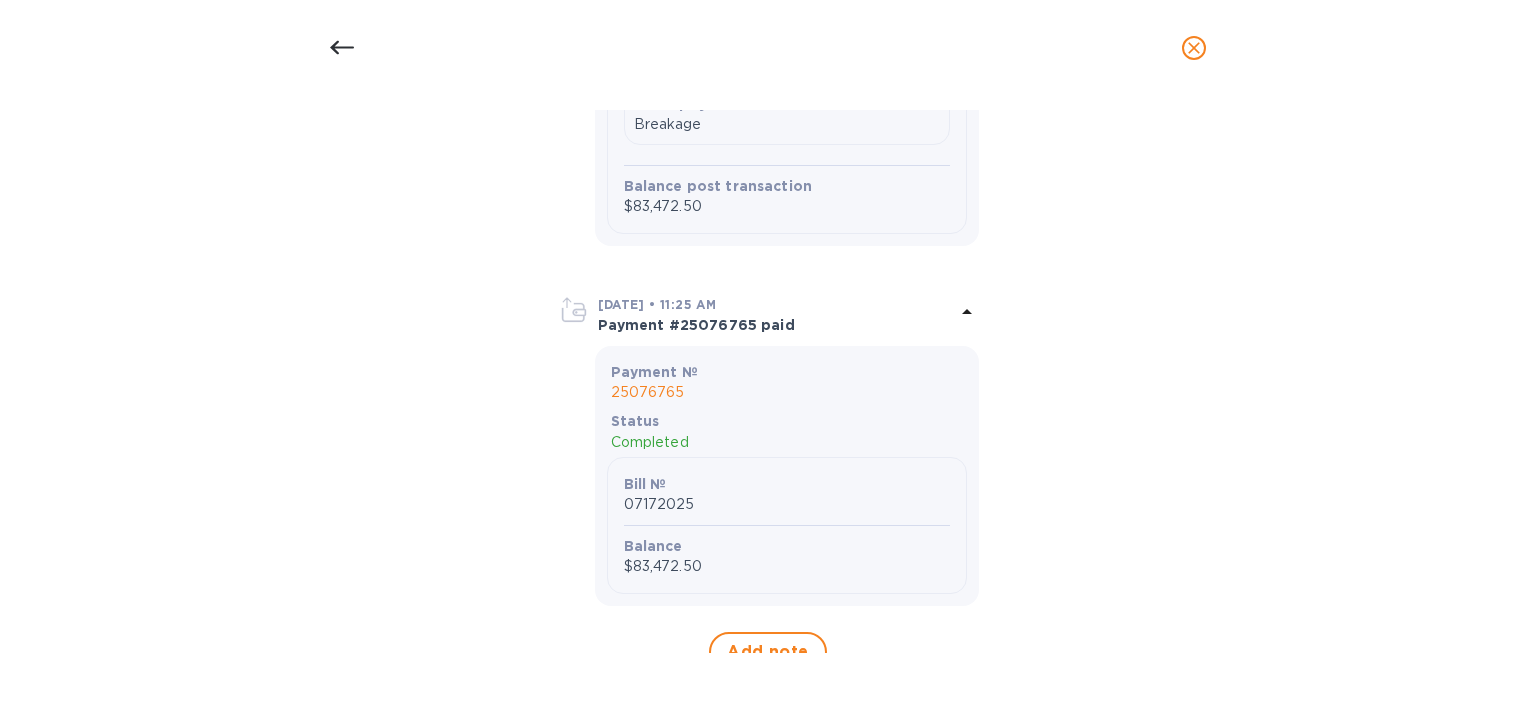 click on "25076765" at bounding box center (787, -187) 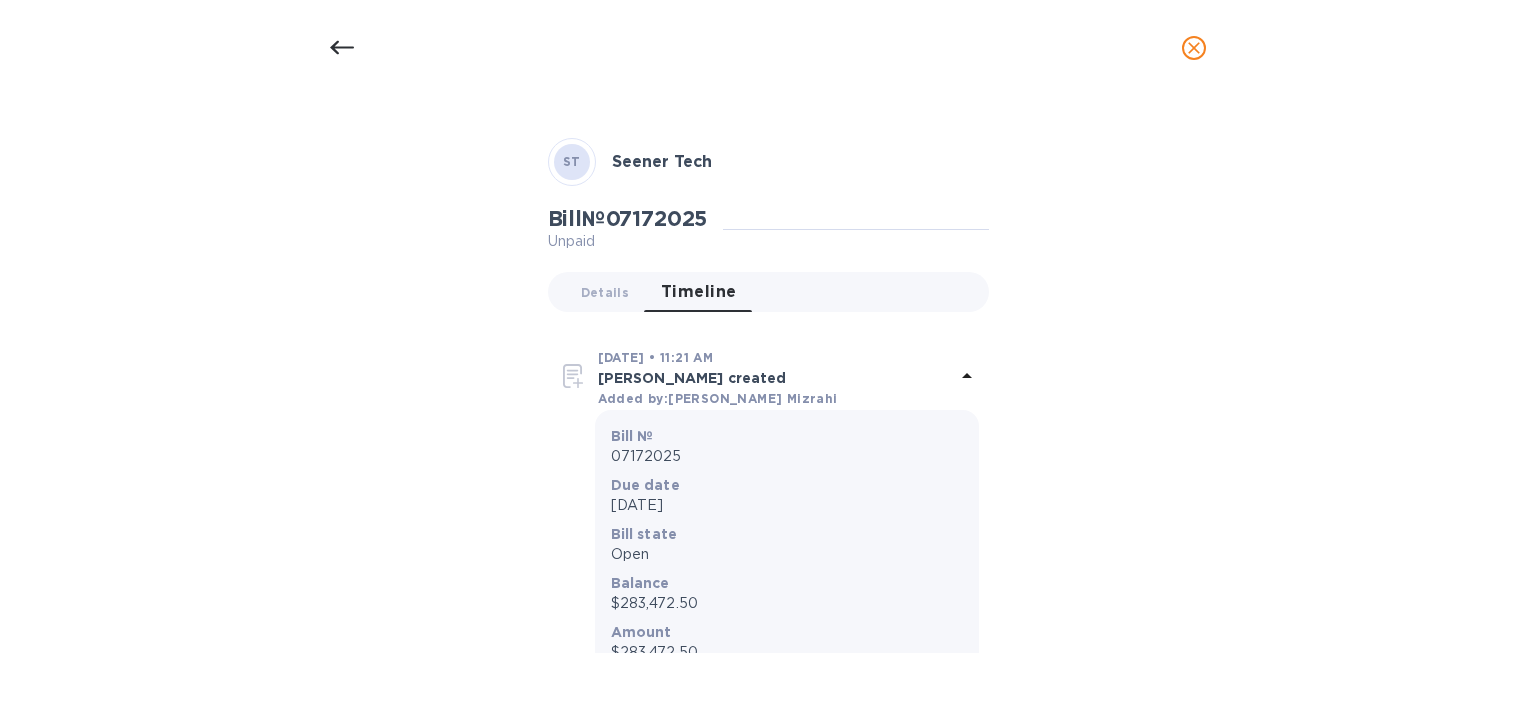 scroll, scrollTop: 0, scrollLeft: 0, axis: both 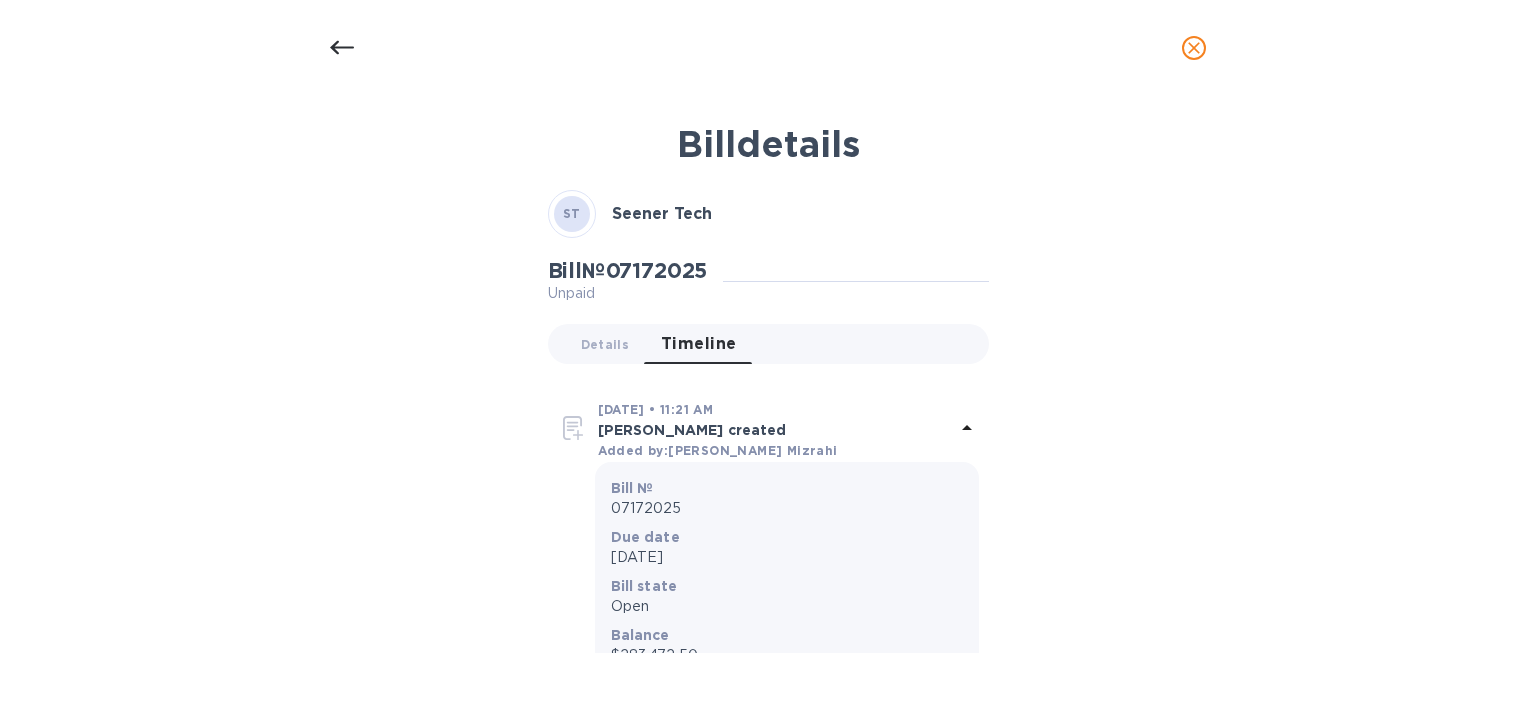 click at bounding box center [342, 48] 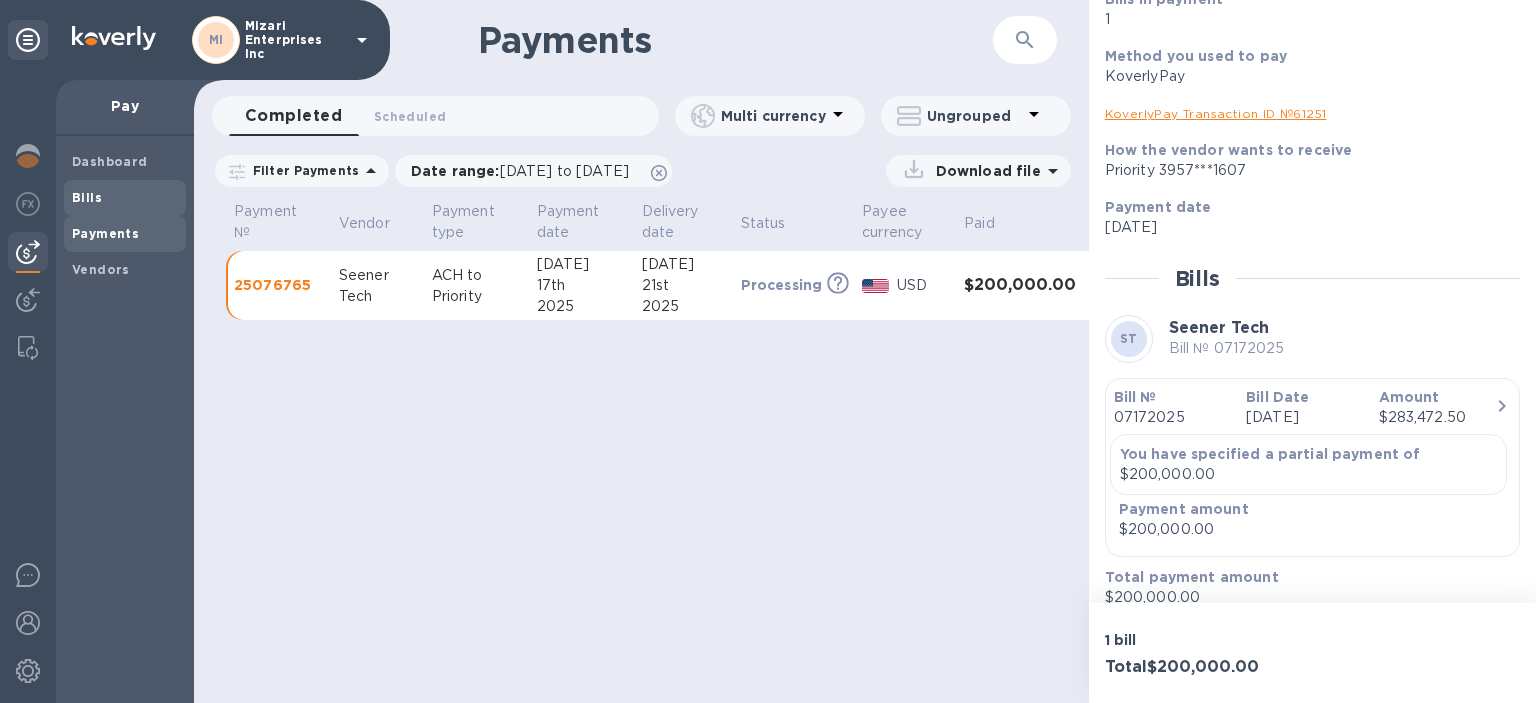 click on "Bills" at bounding box center (125, 198) 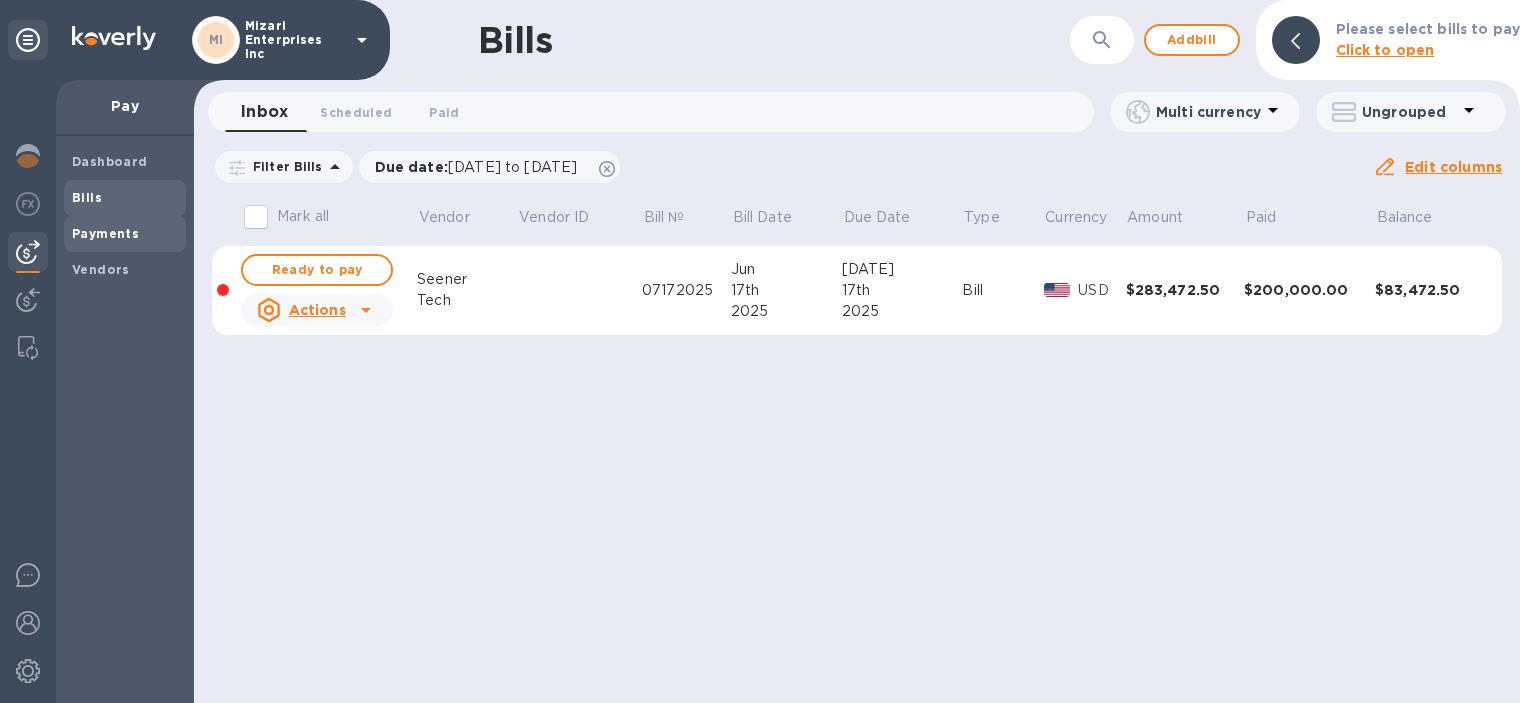 click on "Payments" at bounding box center [105, 233] 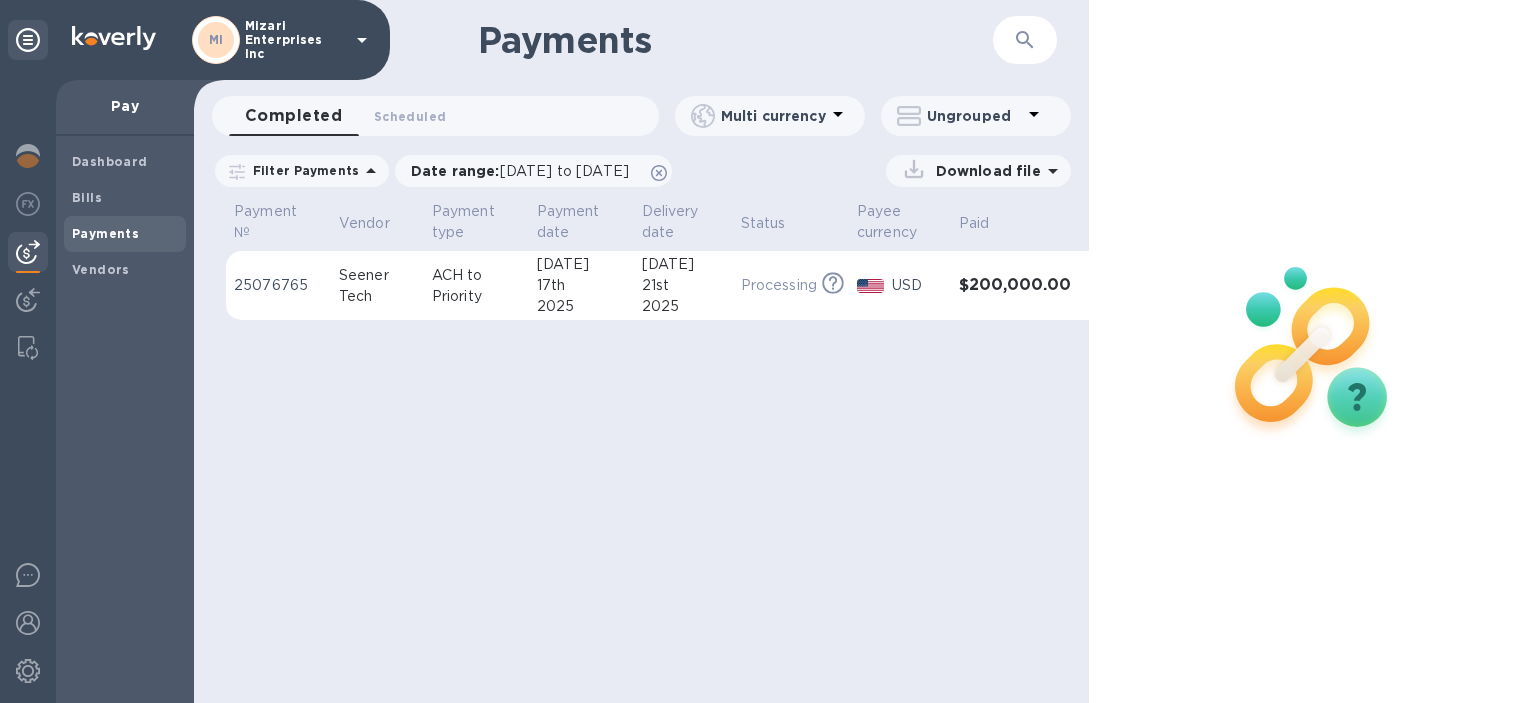 click on "Processing" at bounding box center [779, 285] 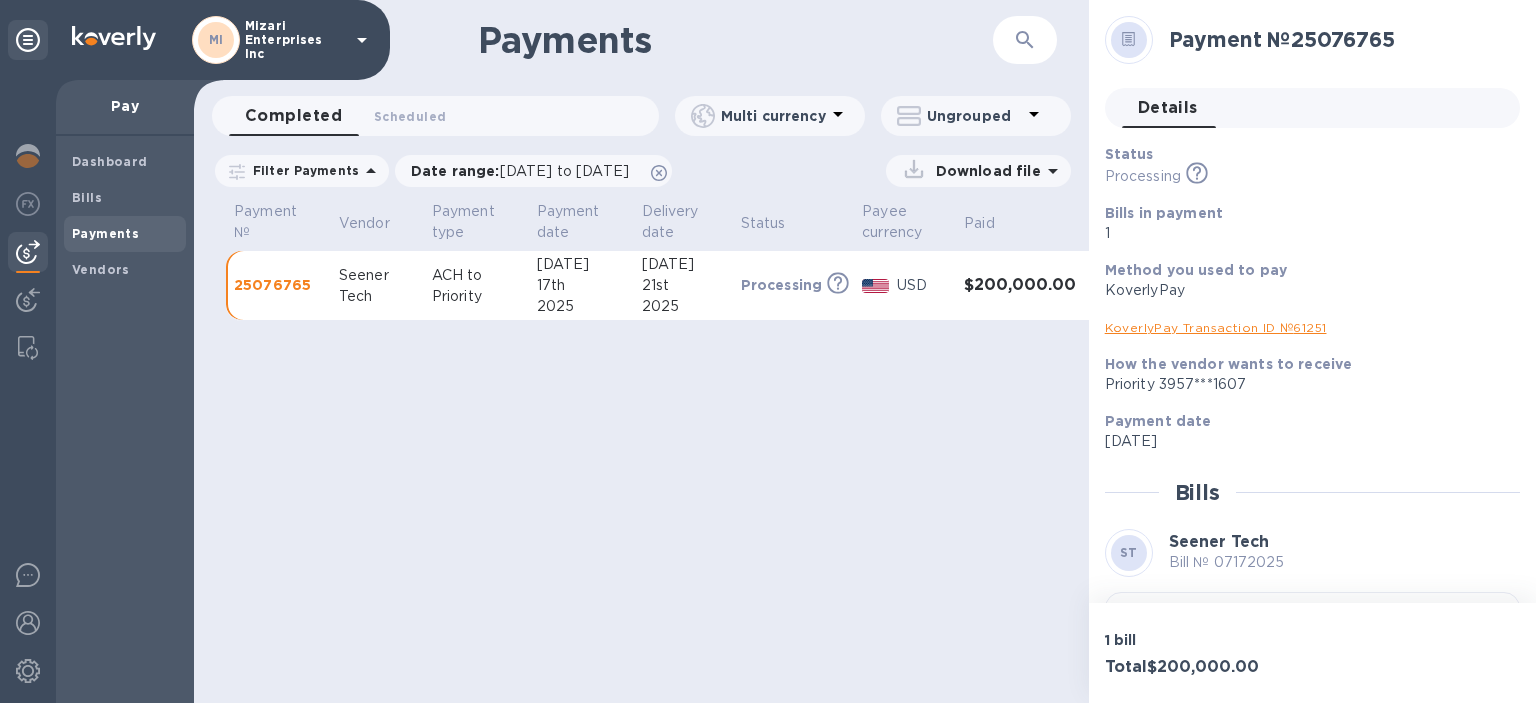 click on "$200,000.00" at bounding box center [1020, 285] 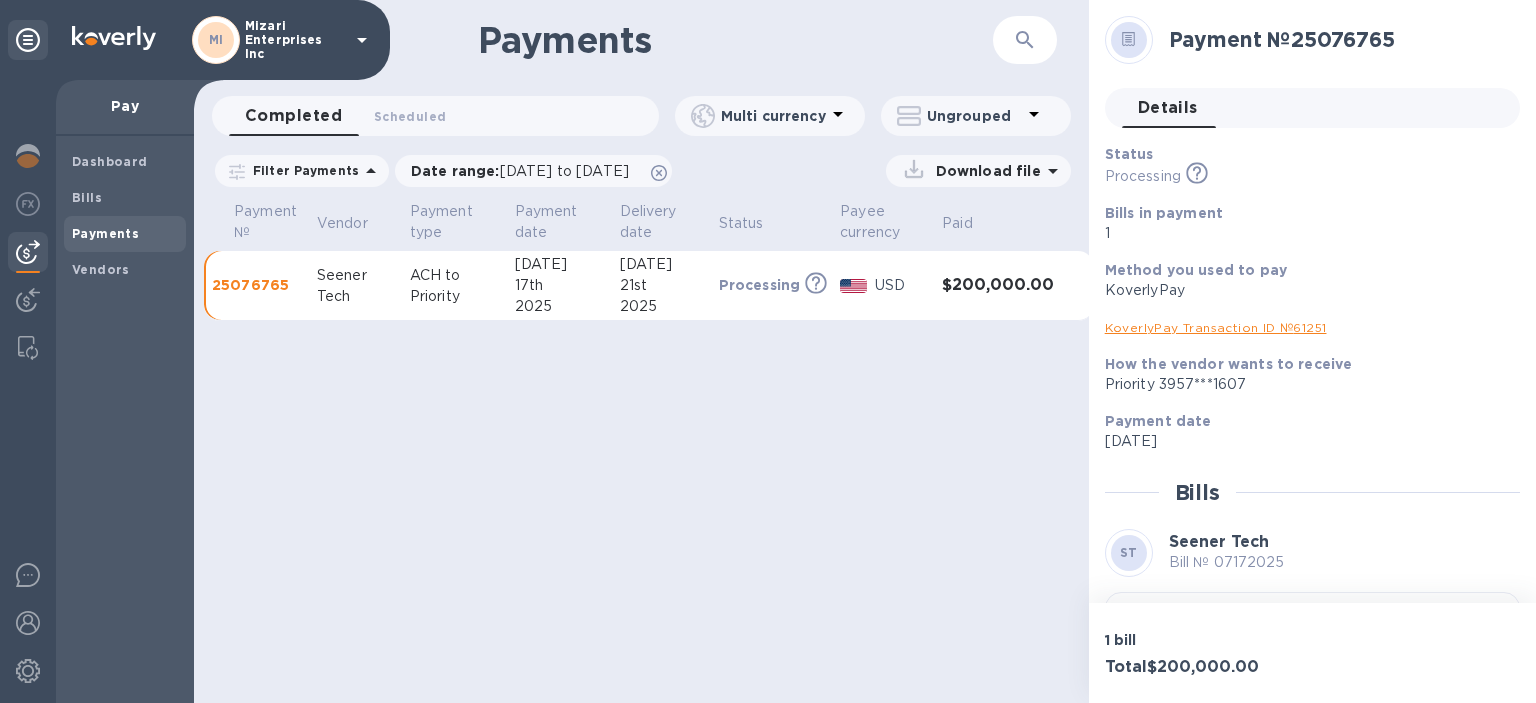 scroll, scrollTop: 0, scrollLeft: 0, axis: both 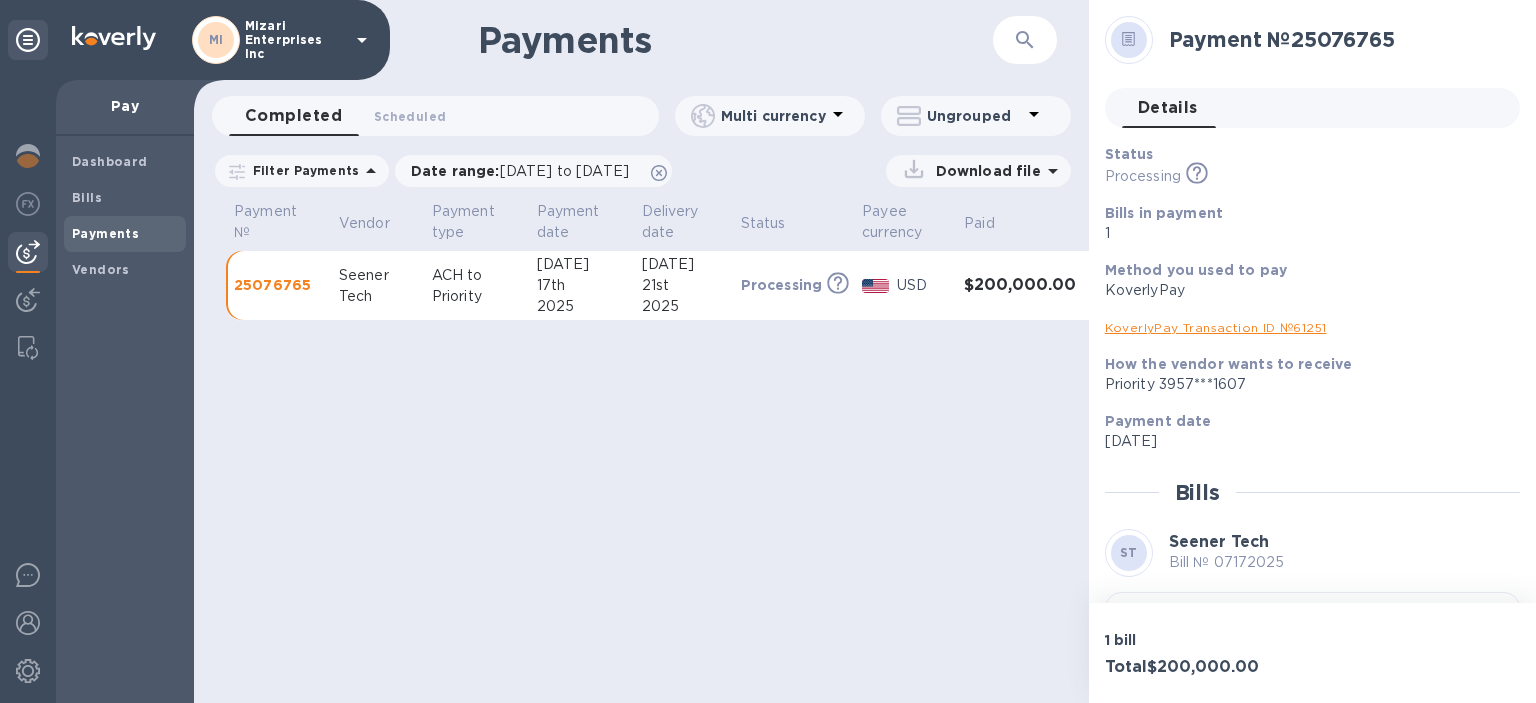 click on "25076765" at bounding box center (278, 285) 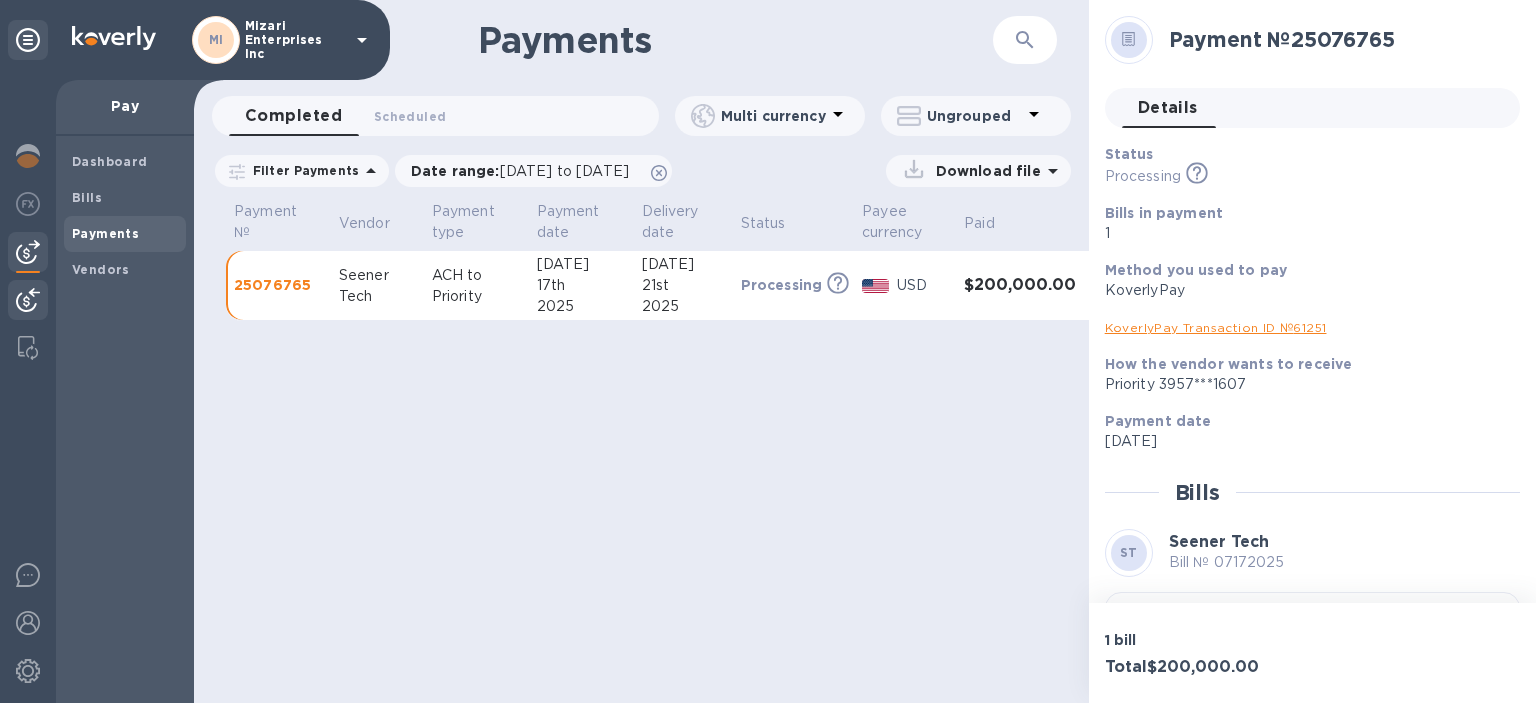 click at bounding box center (28, 300) 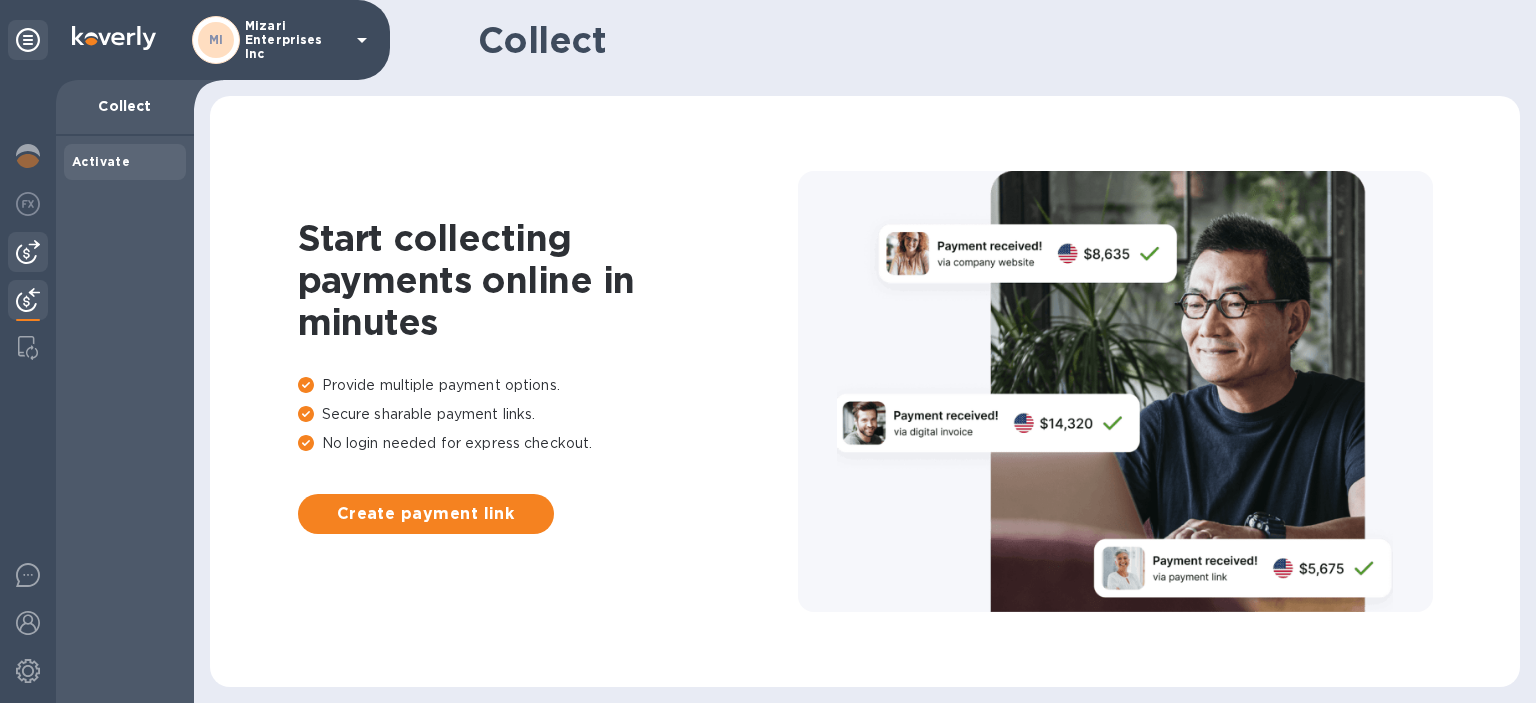 click at bounding box center [28, 252] 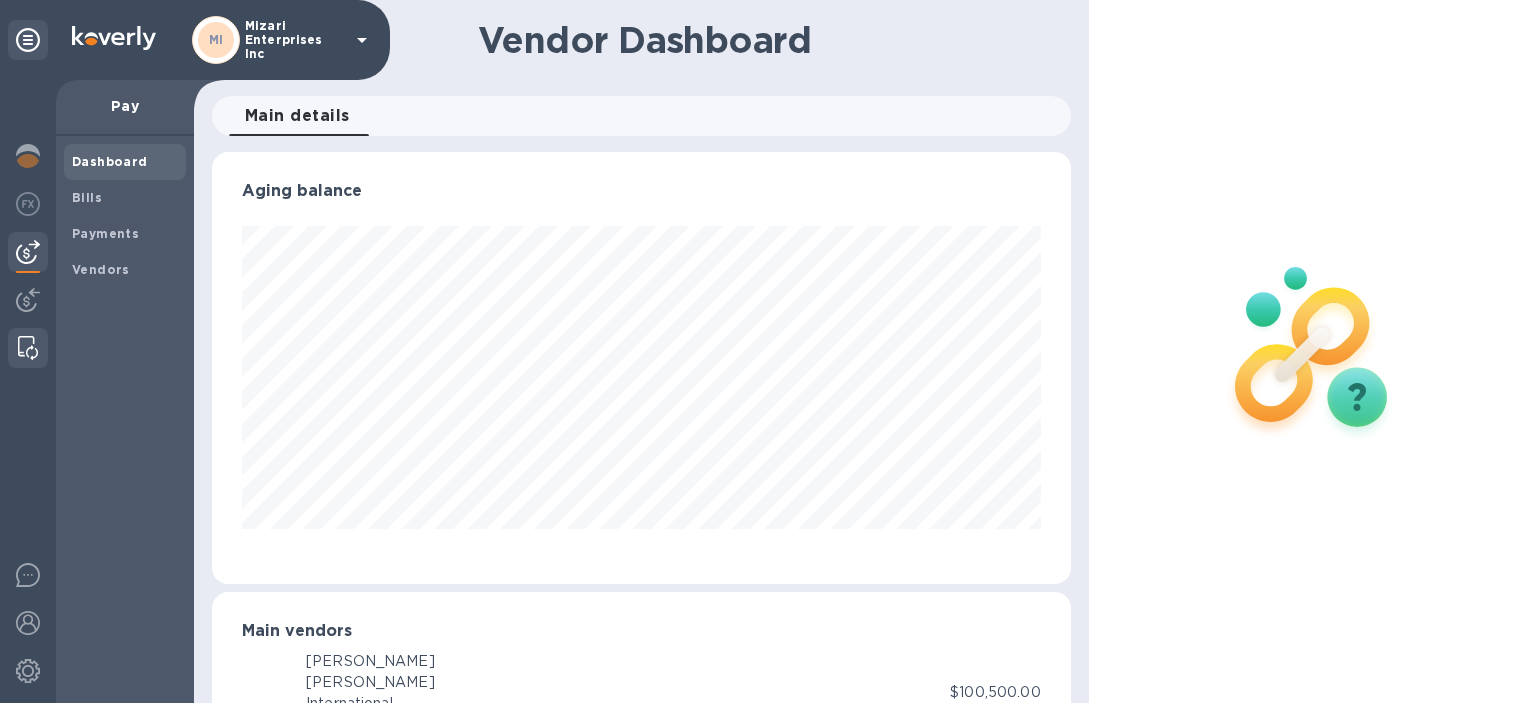 scroll, scrollTop: 999568, scrollLeft: 999142, axis: both 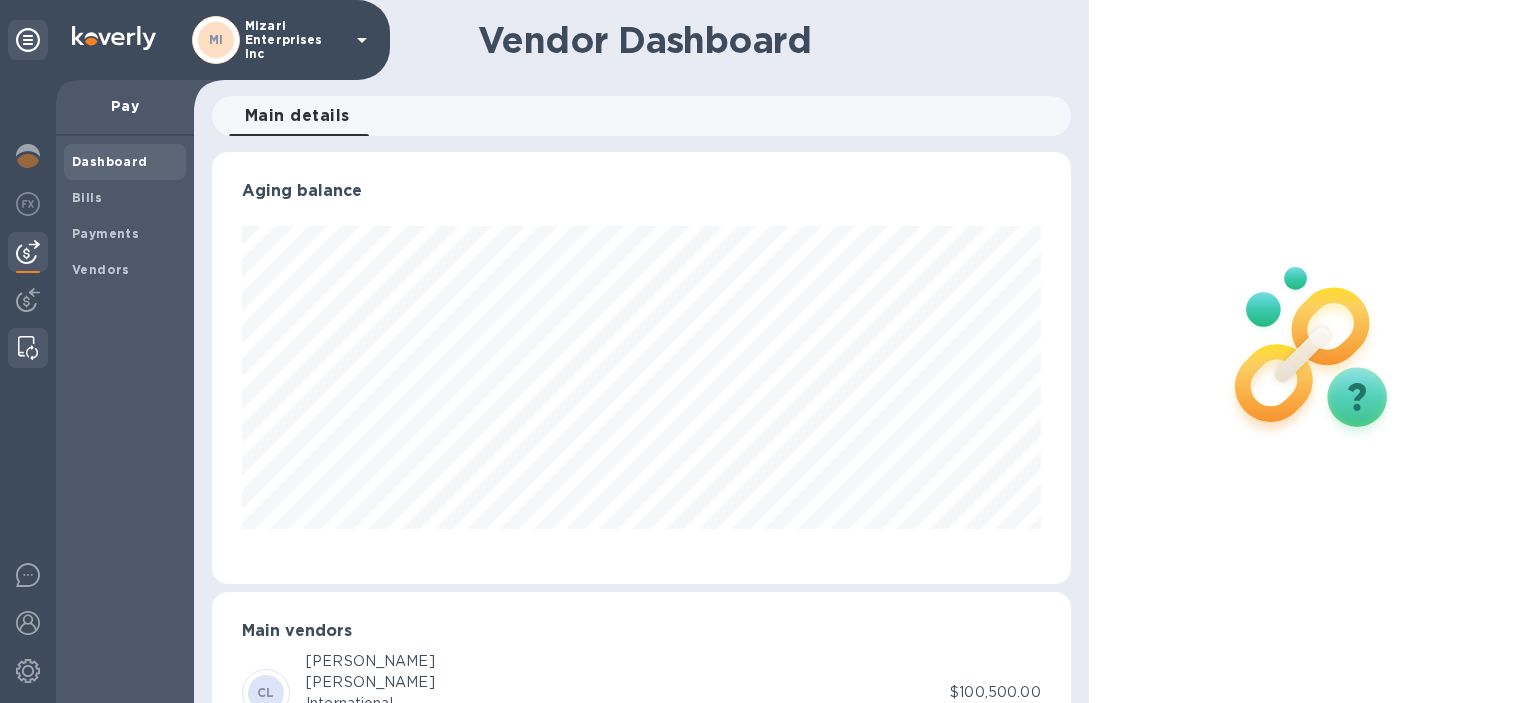 click at bounding box center (28, 348) 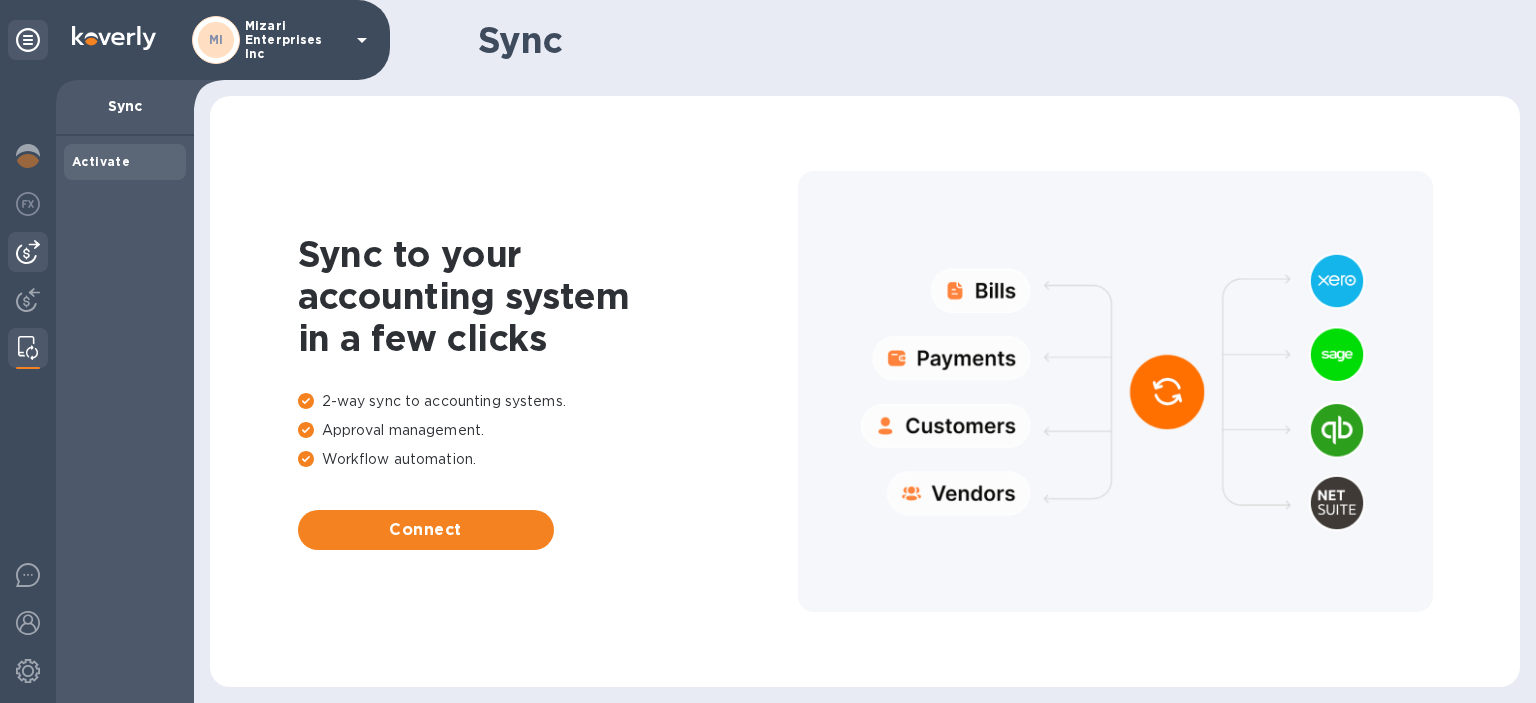click at bounding box center [28, 252] 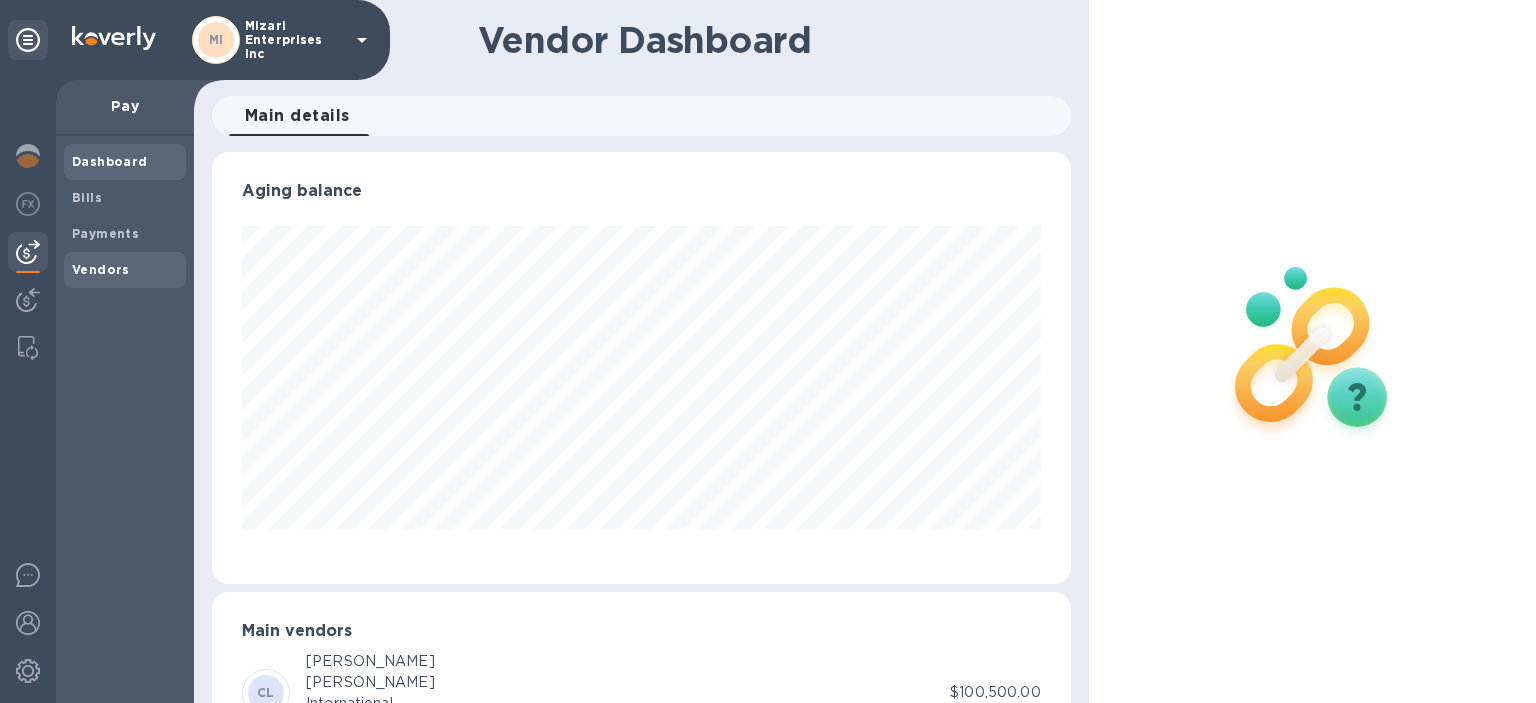 scroll, scrollTop: 999568, scrollLeft: 999142, axis: both 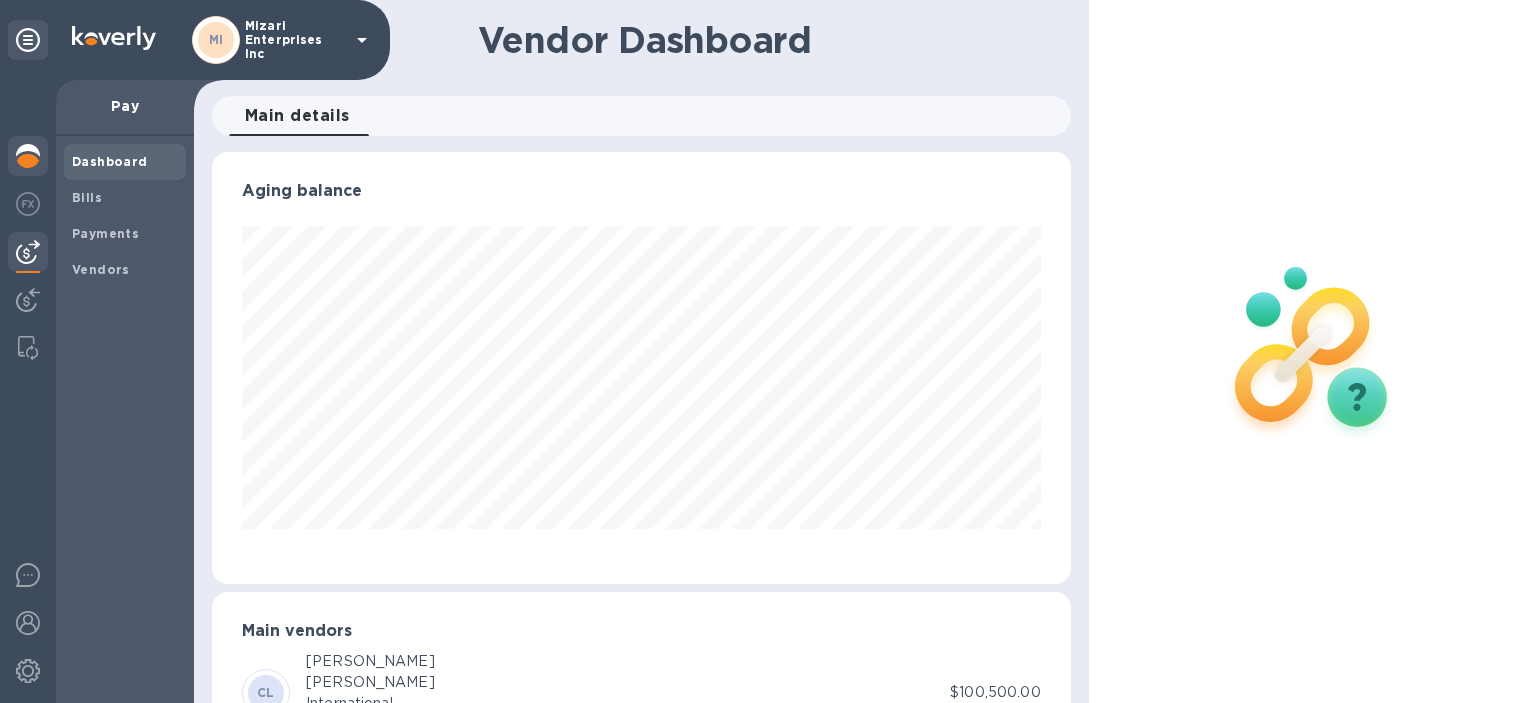 click at bounding box center [28, 156] 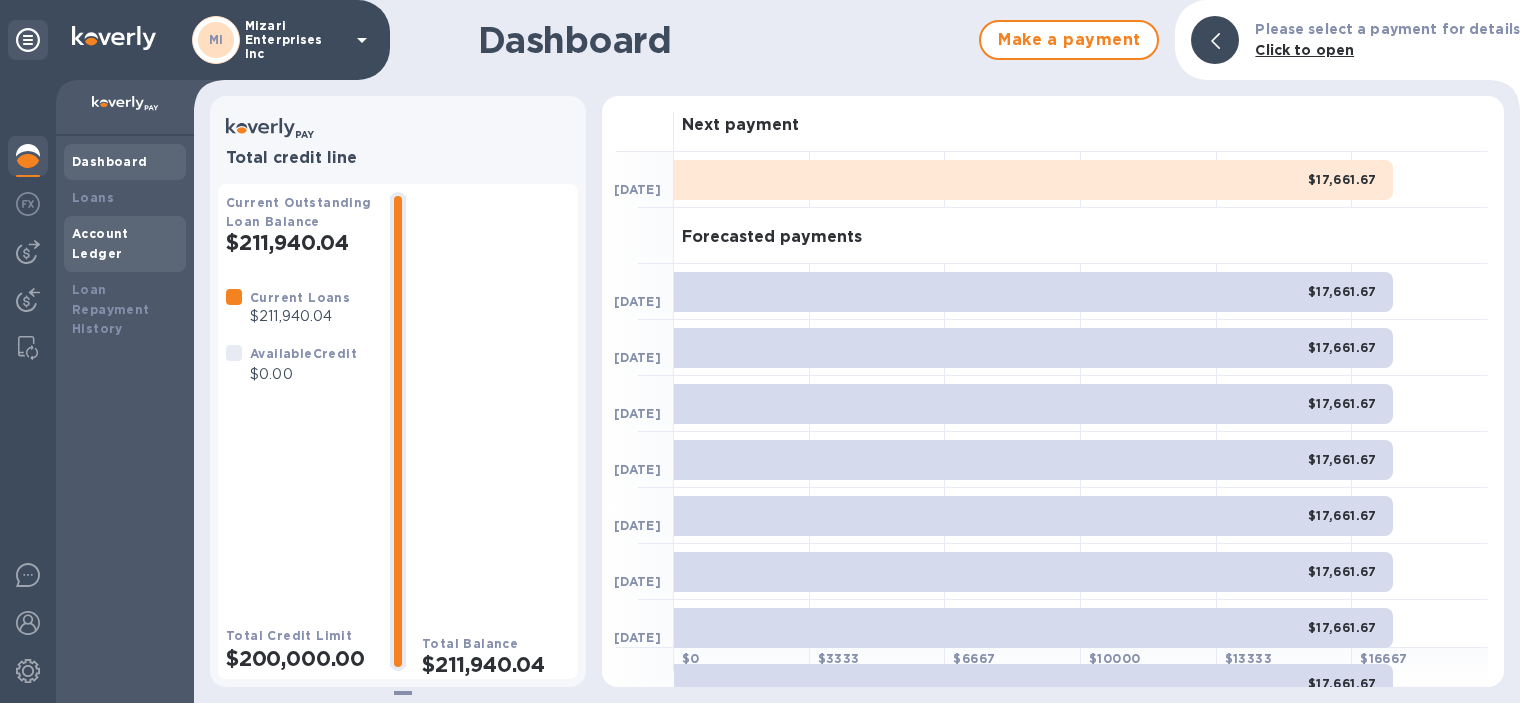 click on "Account Ledger" at bounding box center (125, 244) 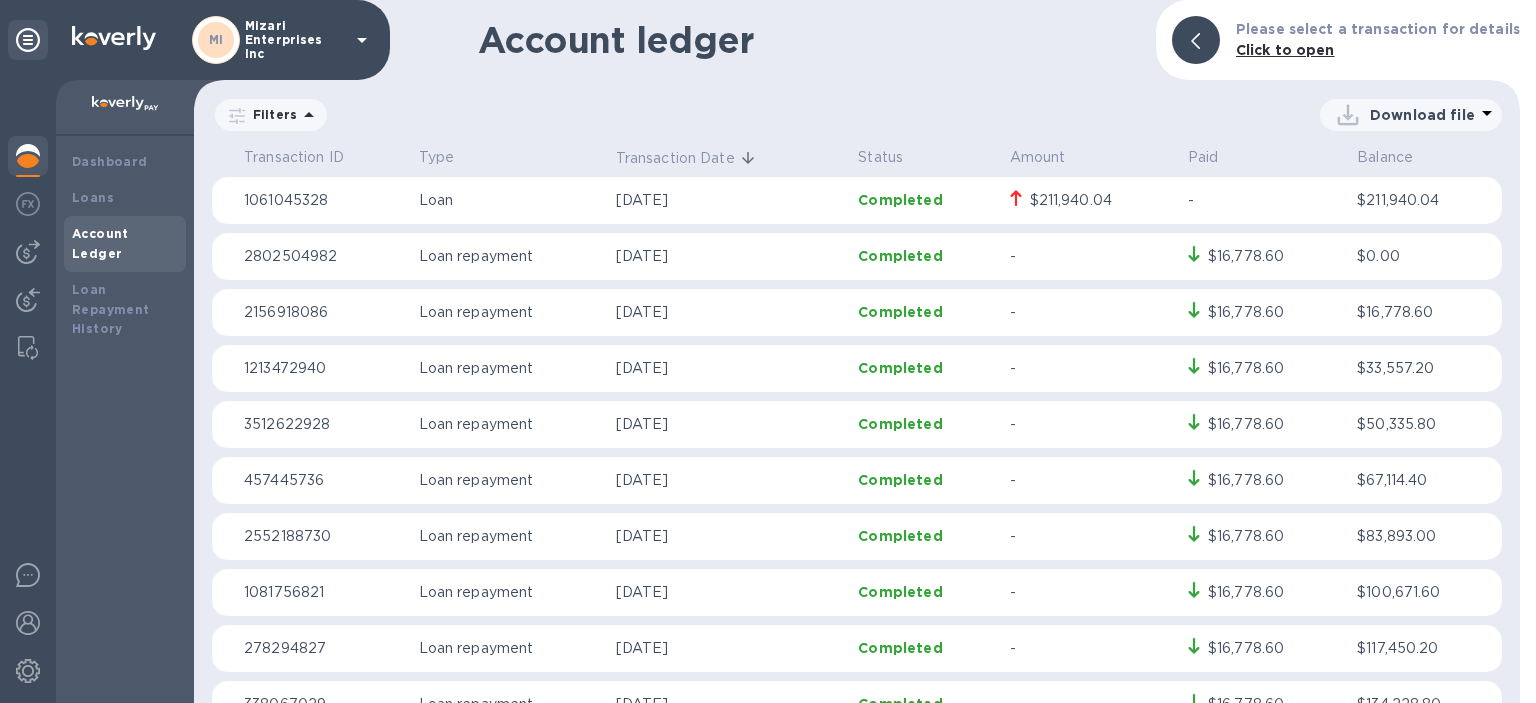 click on "Completed" at bounding box center [925, 200] 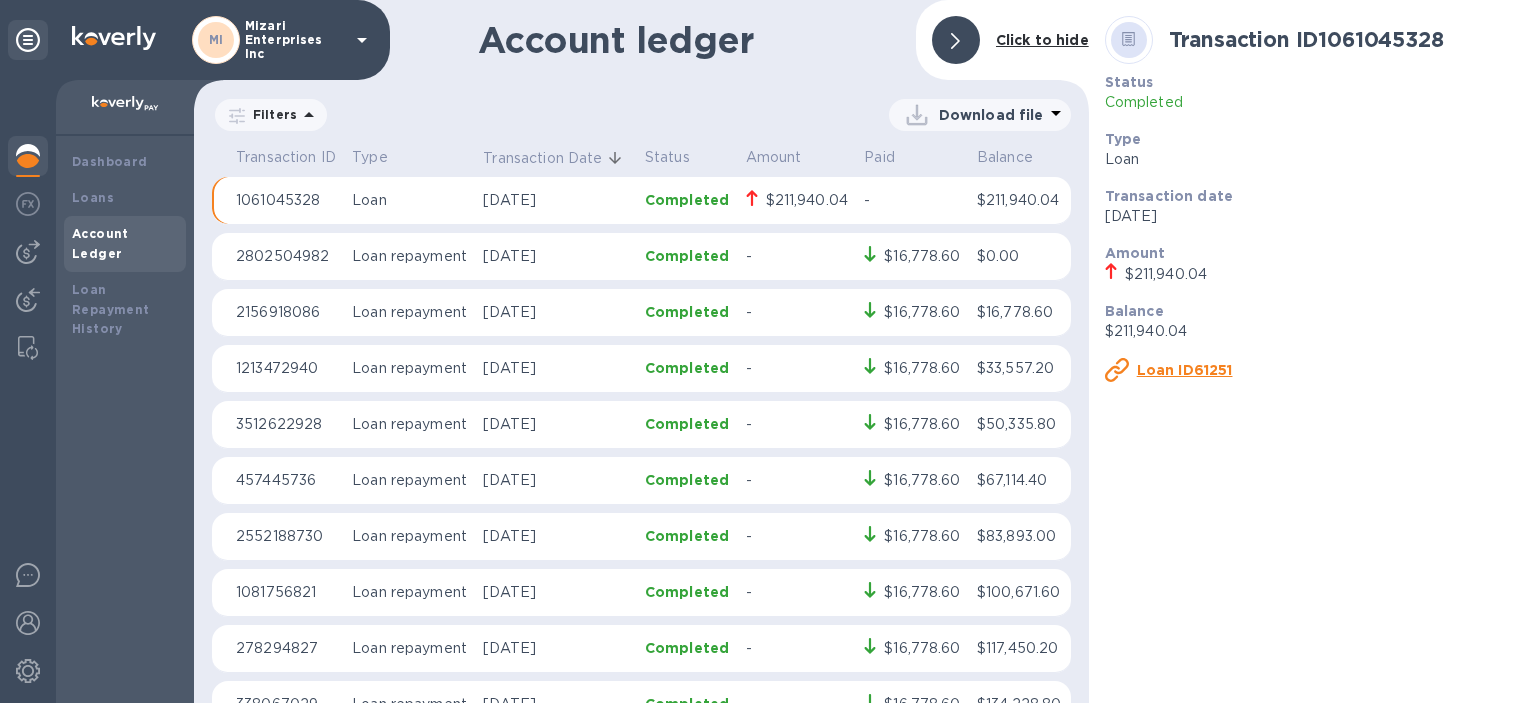 click on "Loan ID61251" at bounding box center [1185, 370] 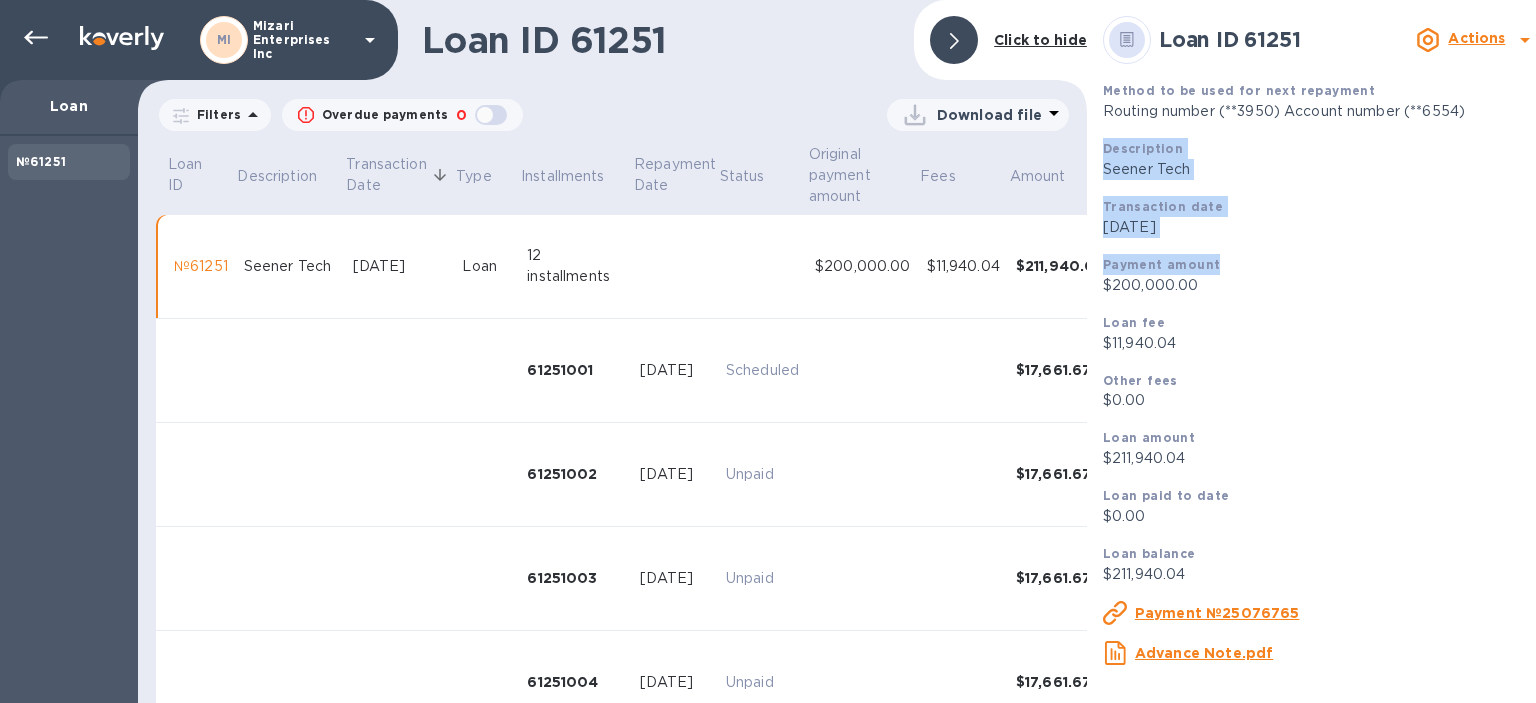 drag, startPoint x: 1530, startPoint y: 143, endPoint x: 1532, endPoint y: 296, distance: 153.01308 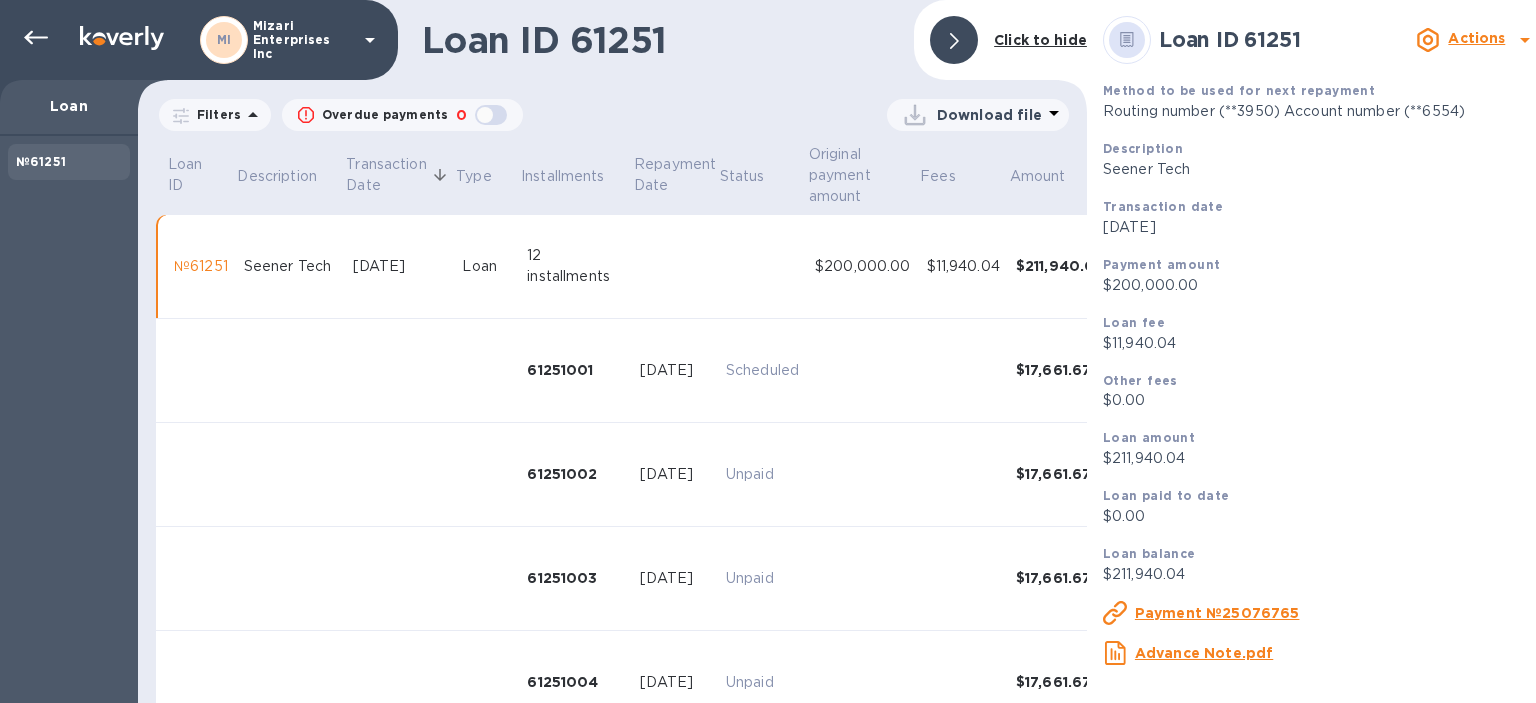 click on "Loan fee" at bounding box center (1324, 322) 